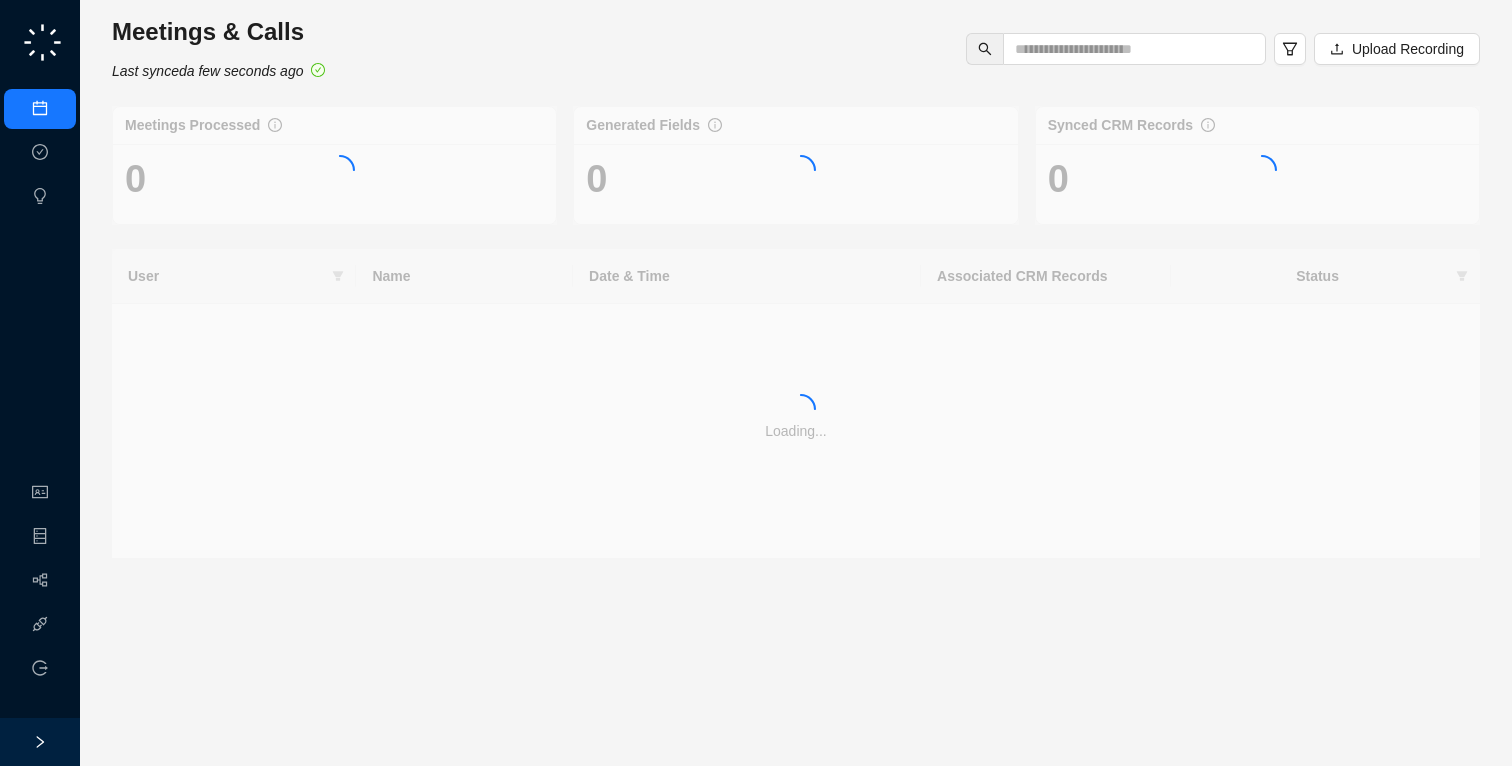 scroll, scrollTop: 0, scrollLeft: 0, axis: both 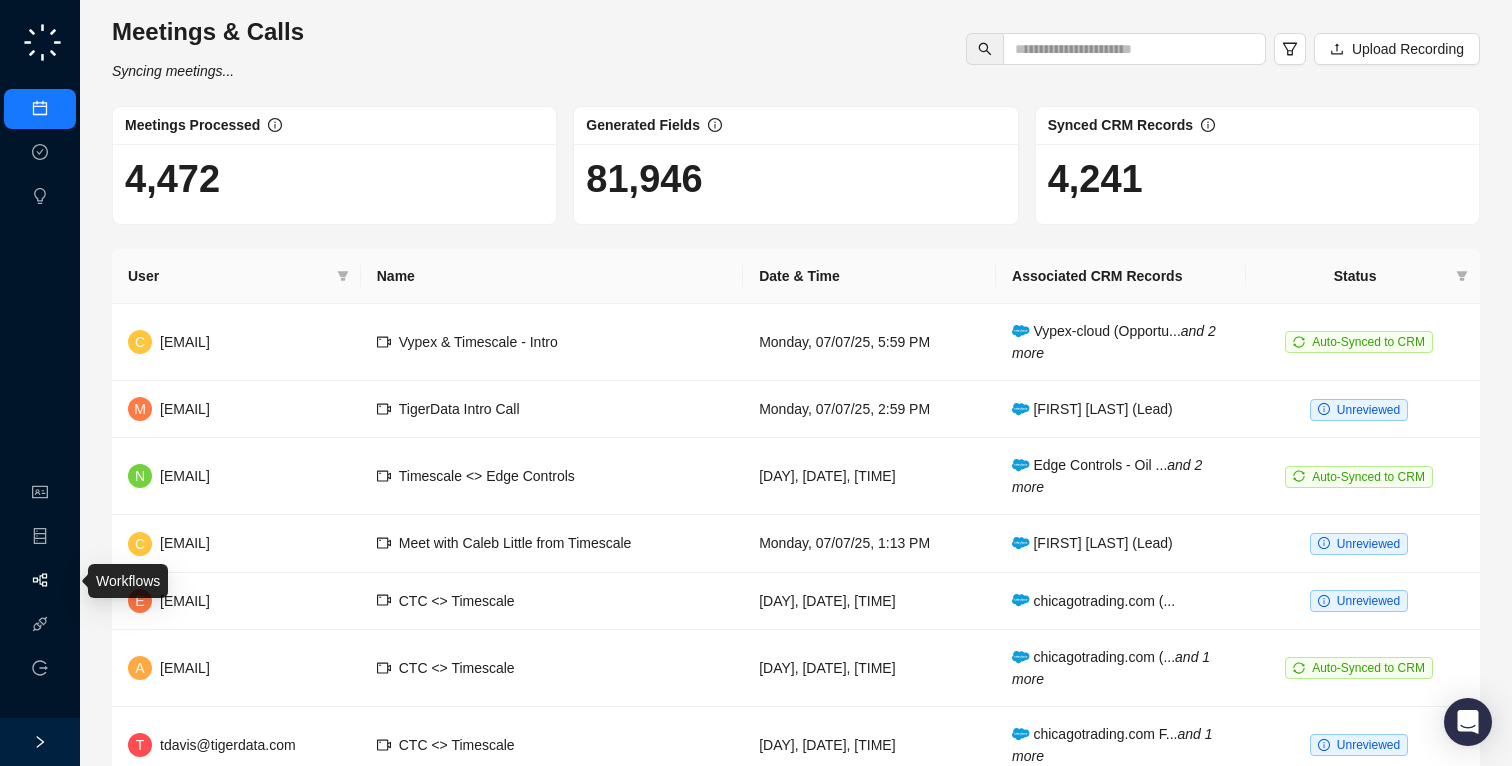 click at bounding box center [40, 580] 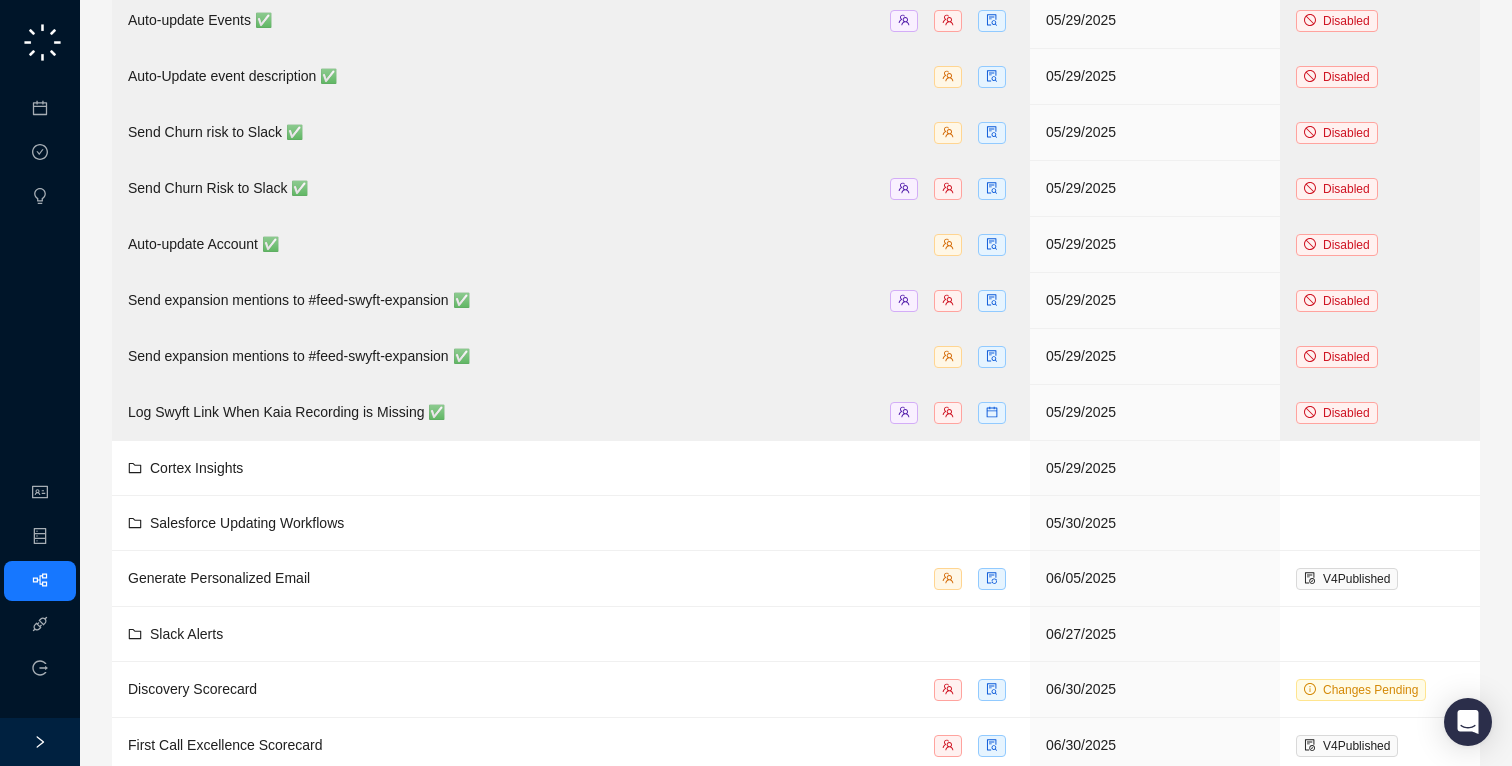 scroll, scrollTop: 1086, scrollLeft: 0, axis: vertical 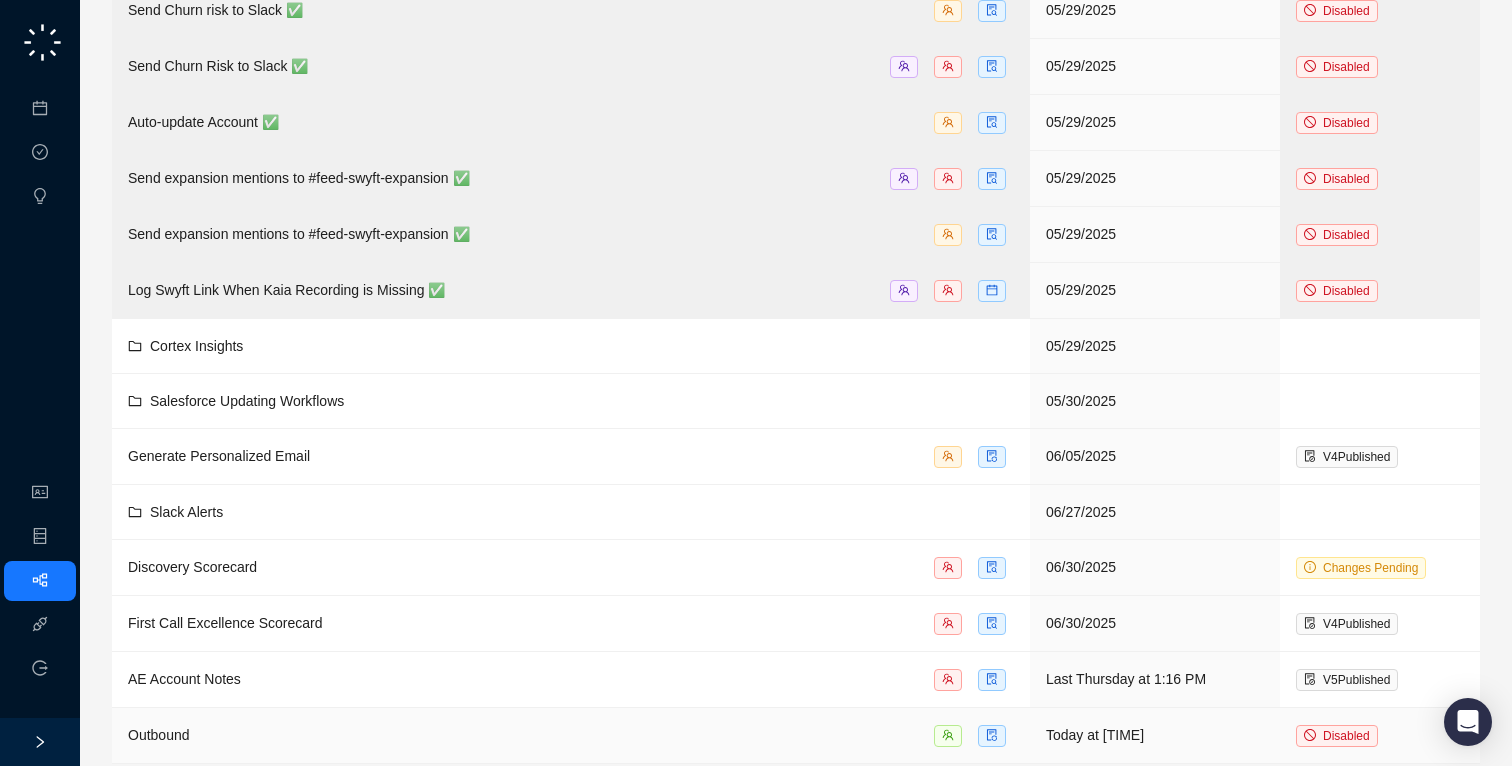 click on "Disabled" at bounding box center [1346, 736] 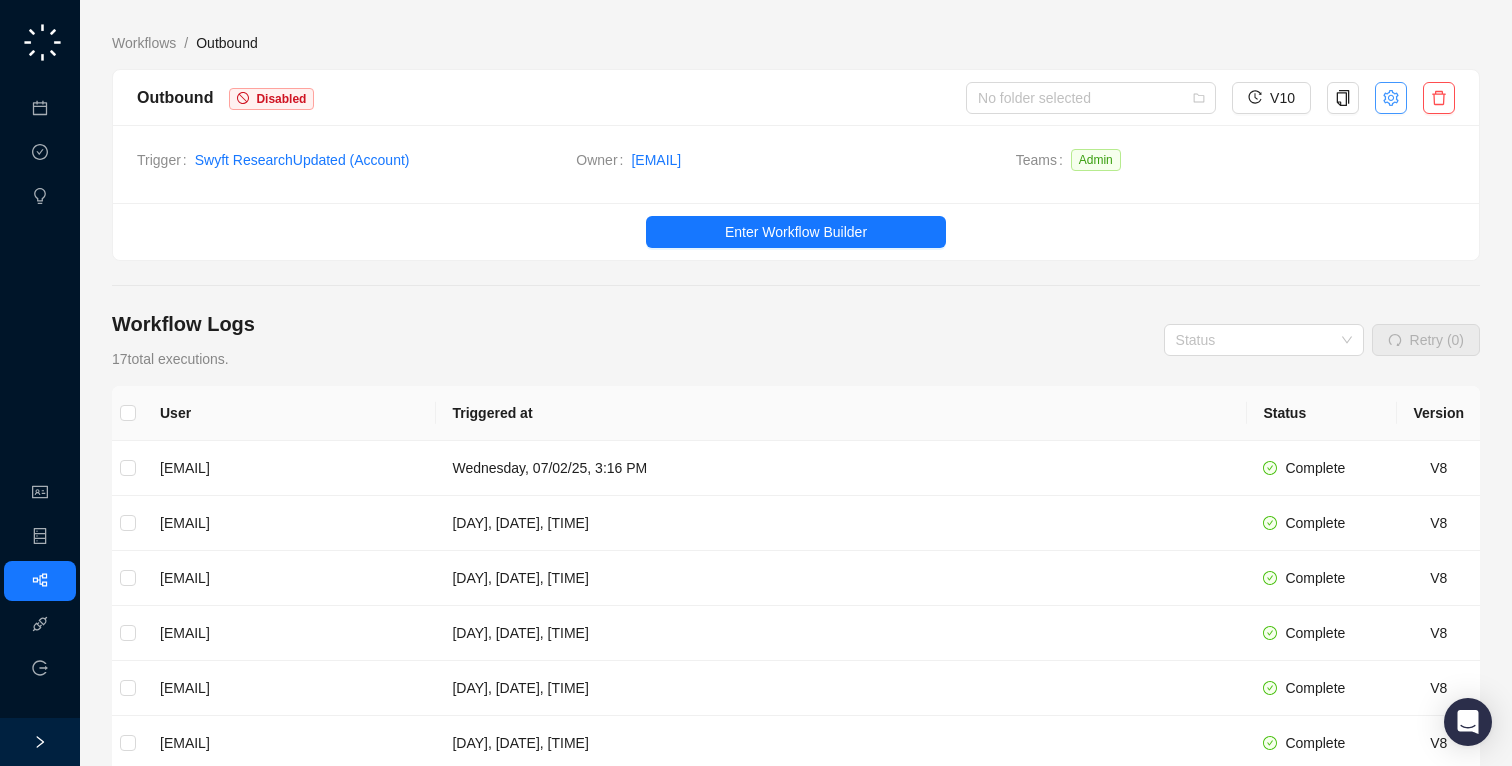 click at bounding box center (1343, 98) 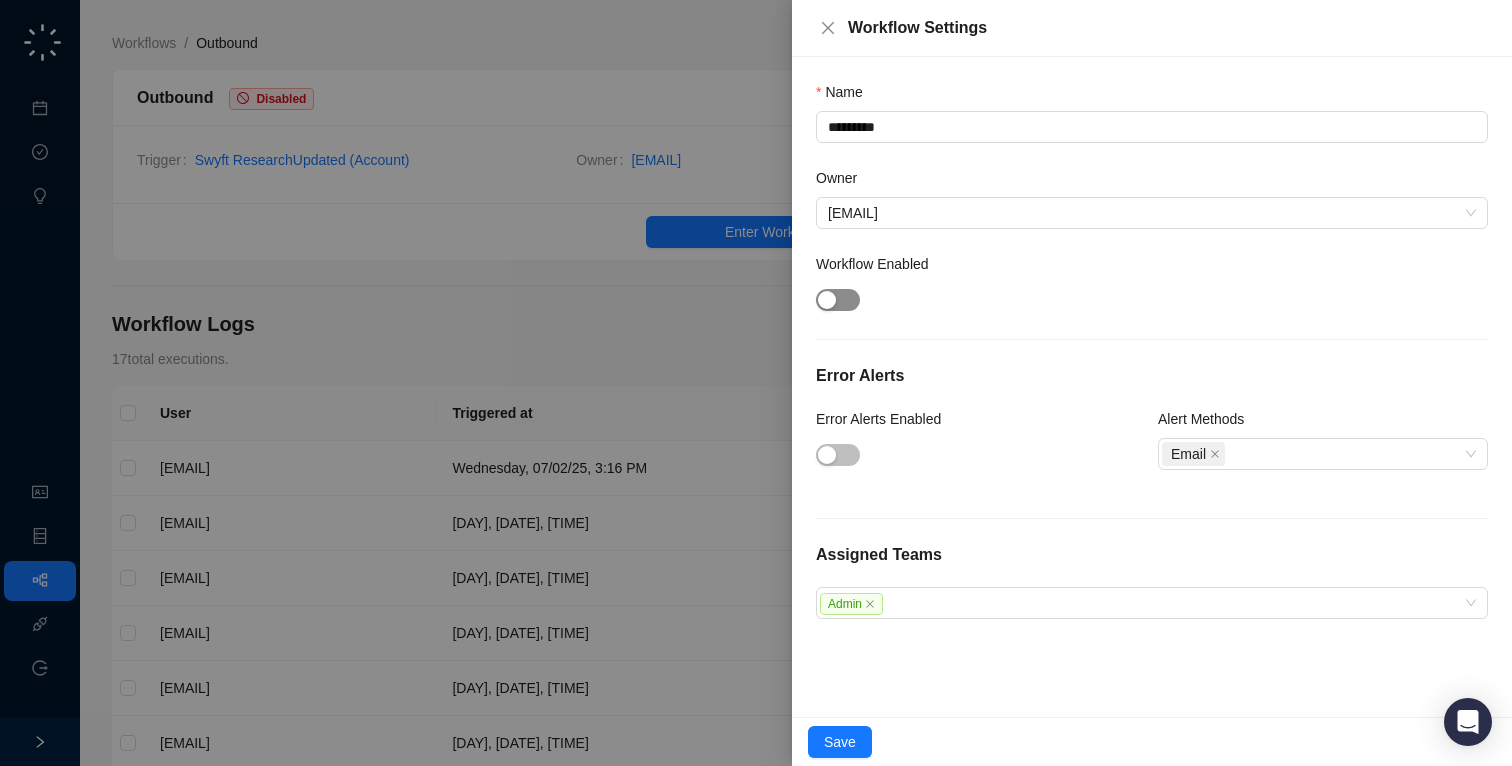 click at bounding box center (838, 300) 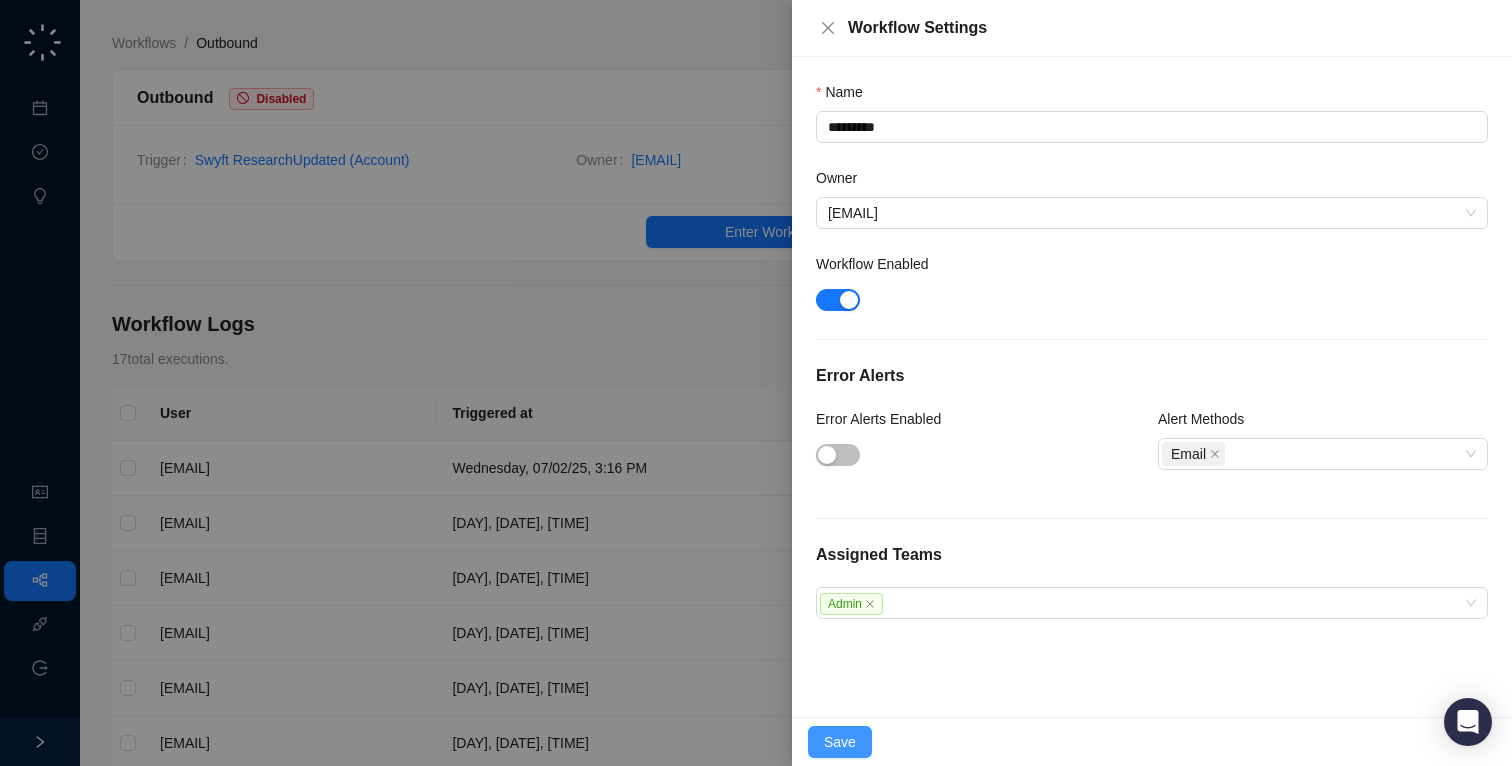 click on "Save" at bounding box center (840, 742) 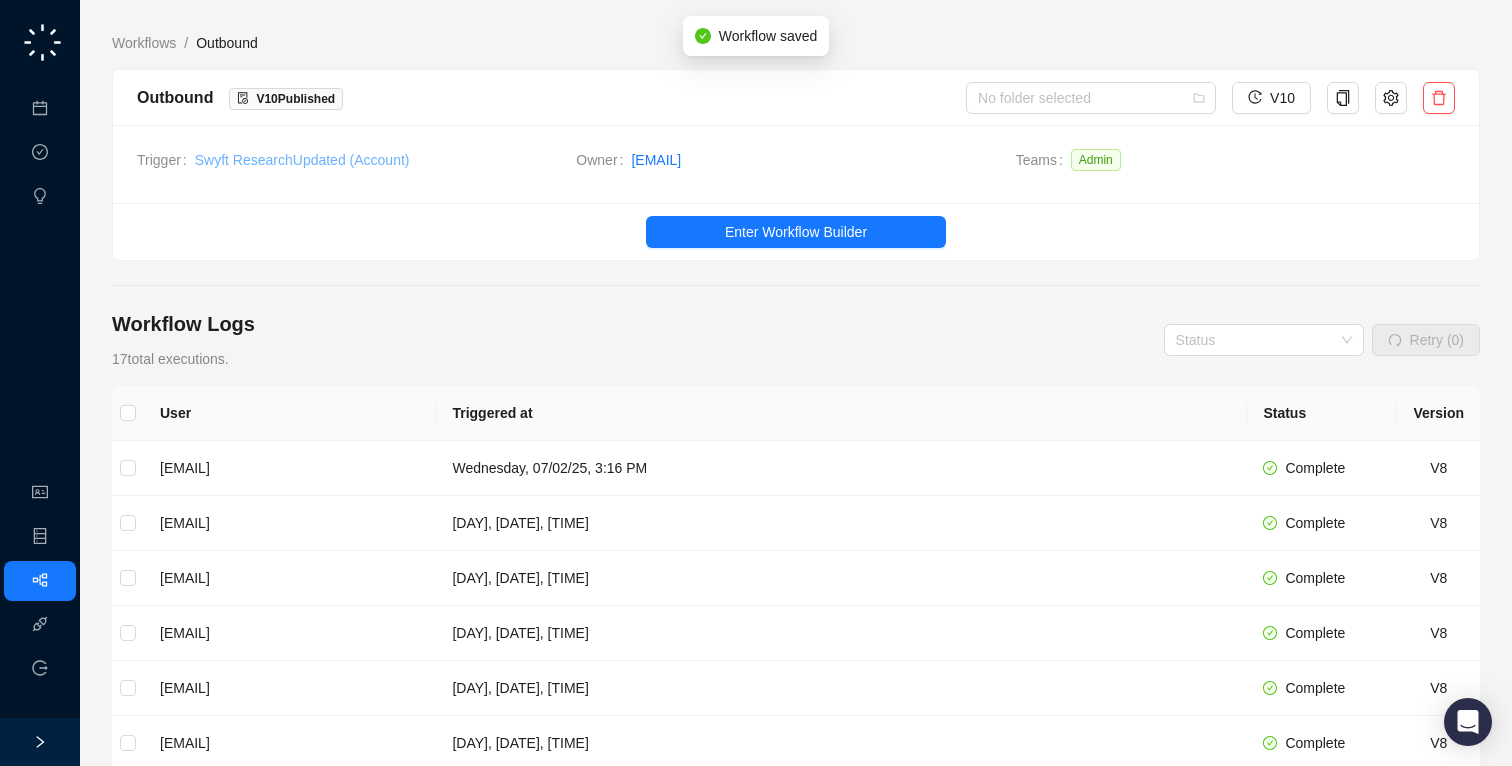 click on "Swyft Research  Updated ( Account )" at bounding box center [302, 160] 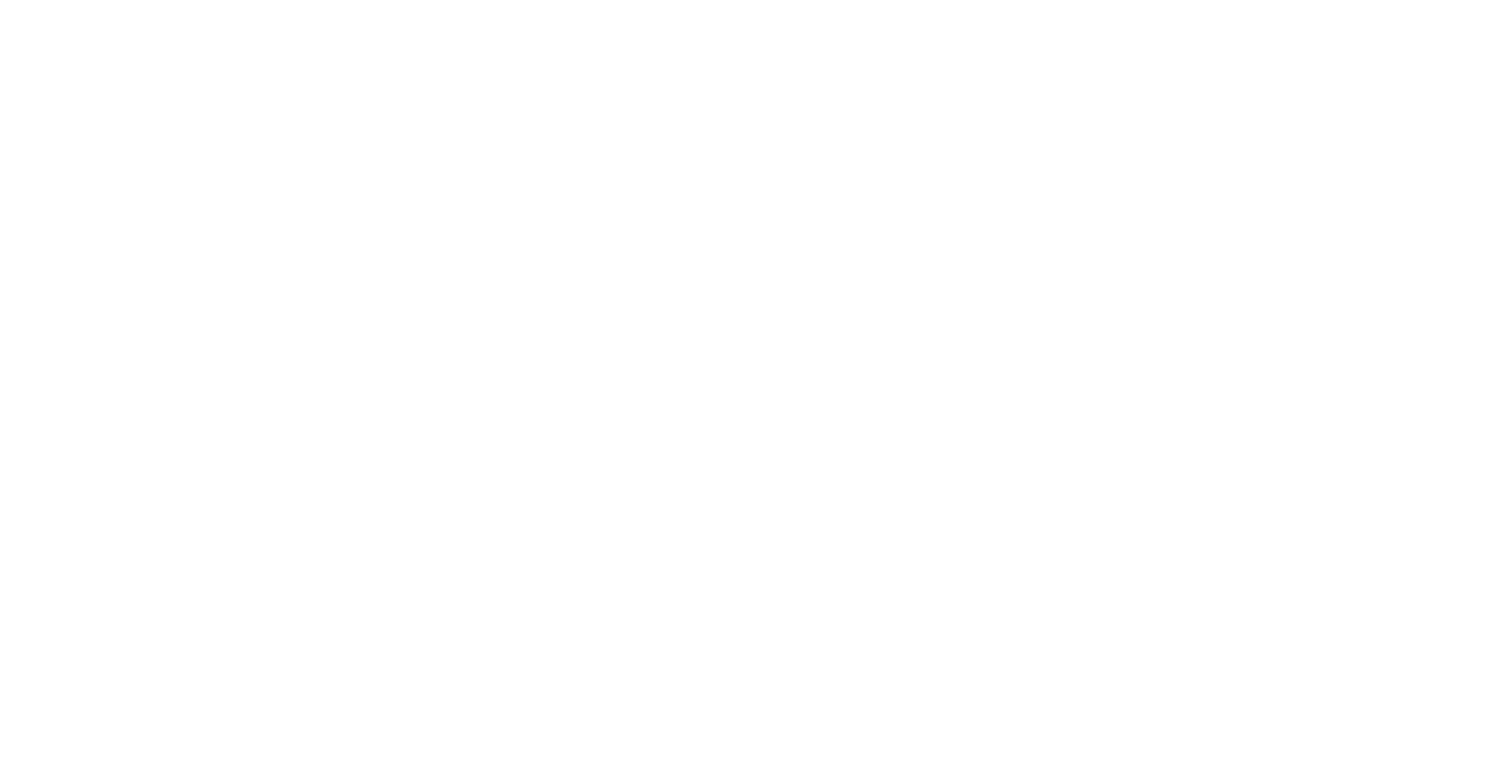 scroll, scrollTop: 0, scrollLeft: 0, axis: both 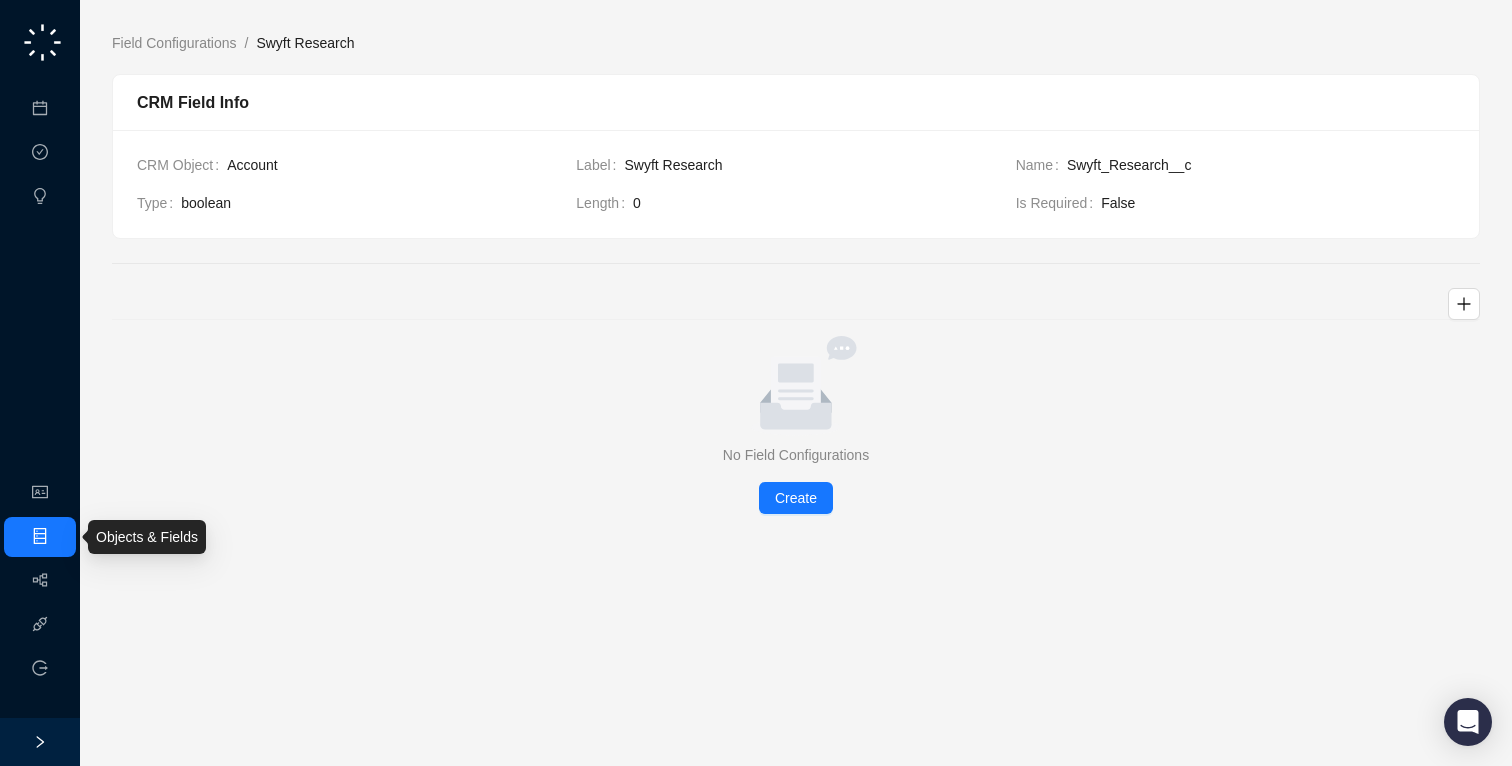 click on "Objects & Fields" at bounding box center [40, 537] 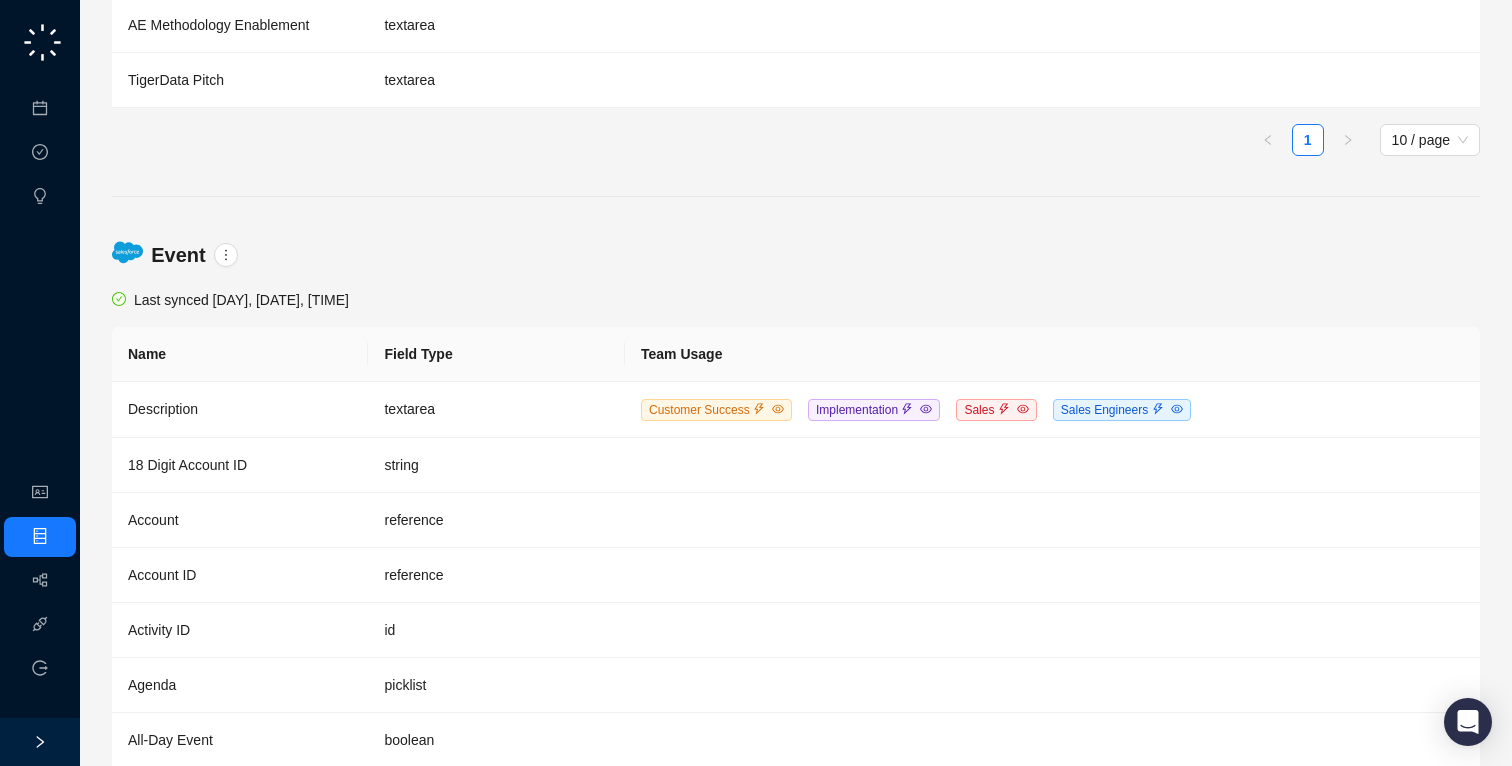 scroll, scrollTop: 1370, scrollLeft: 0, axis: vertical 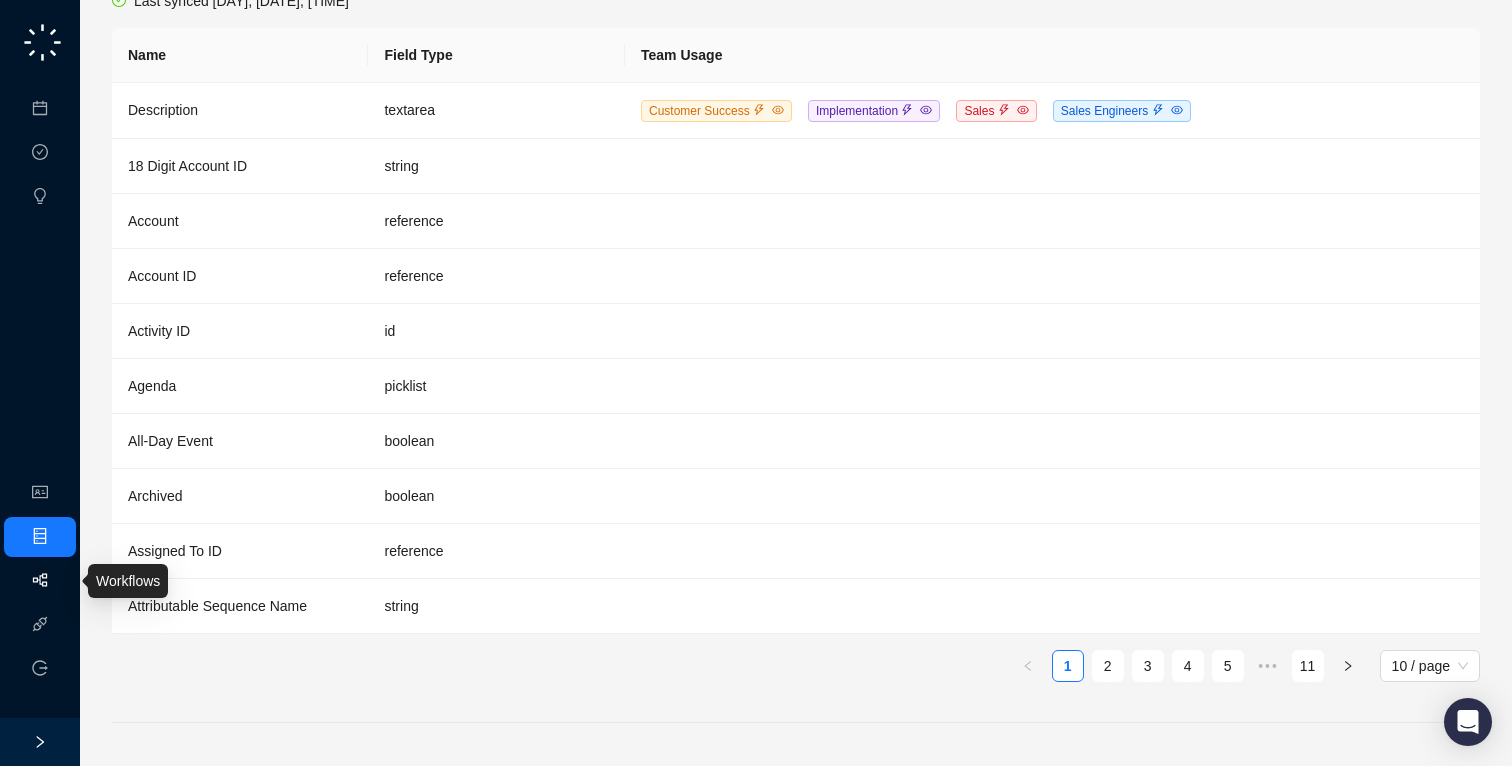 click at bounding box center [40, 580] 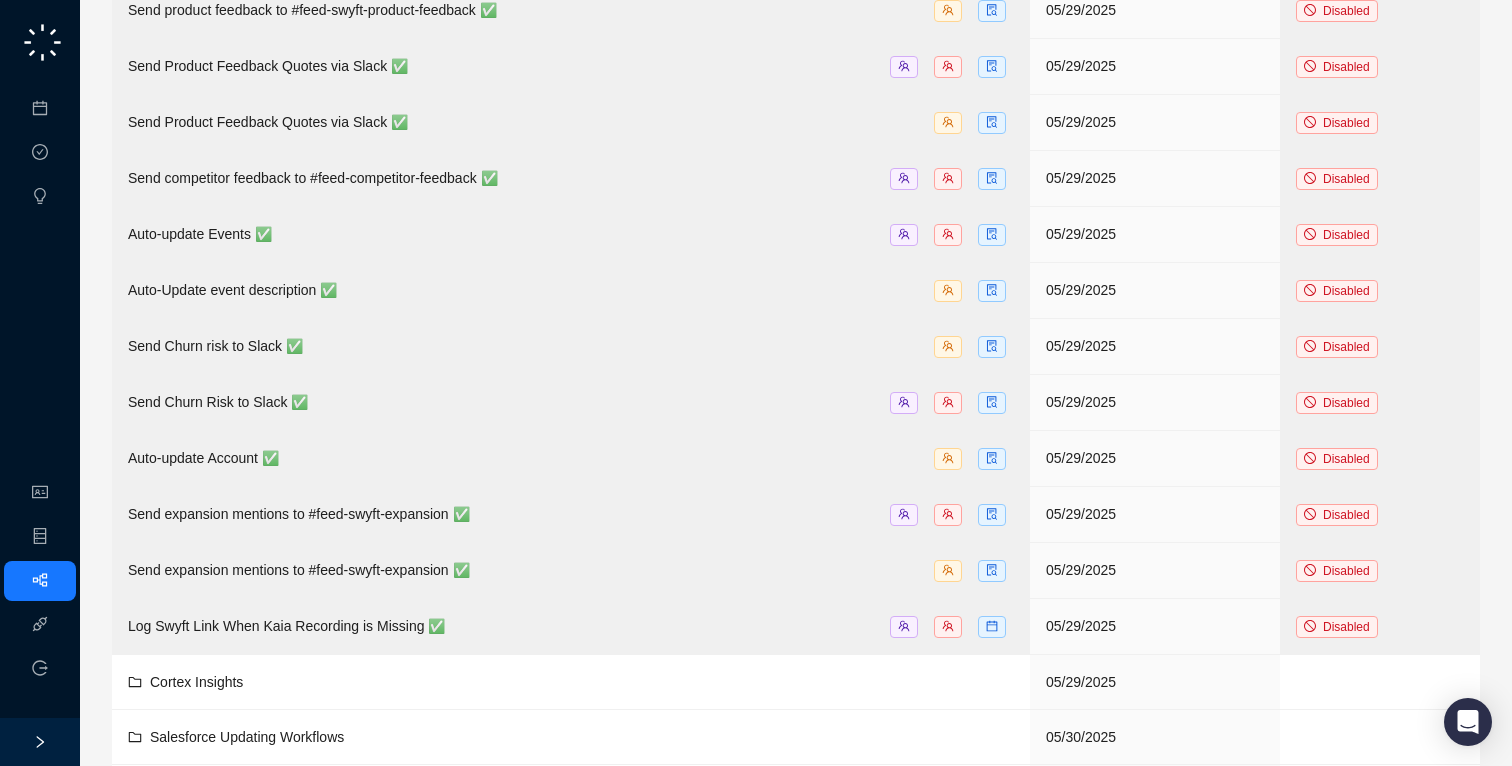 scroll, scrollTop: 1086, scrollLeft: 0, axis: vertical 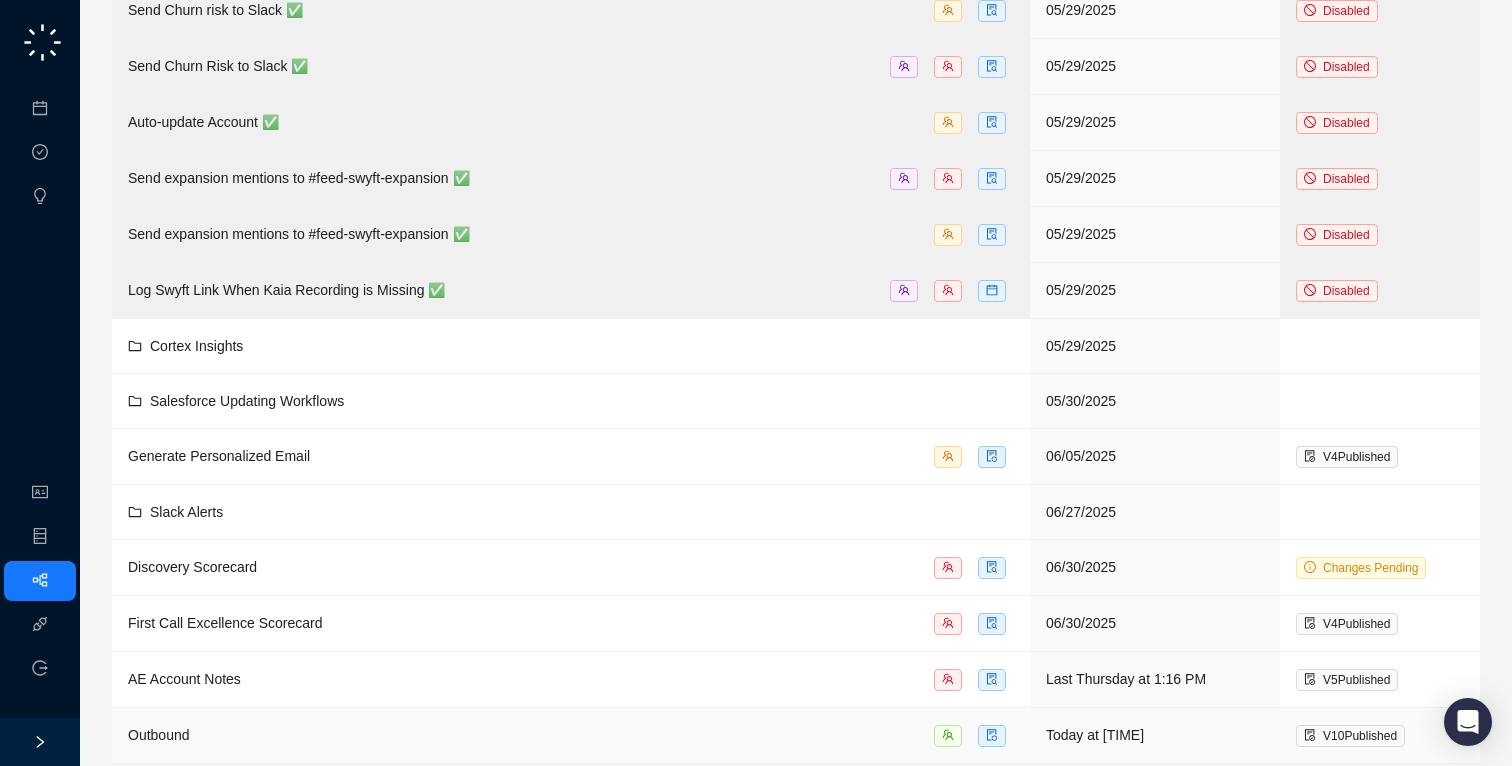 click on "Outbound" at bounding box center [571, 735] 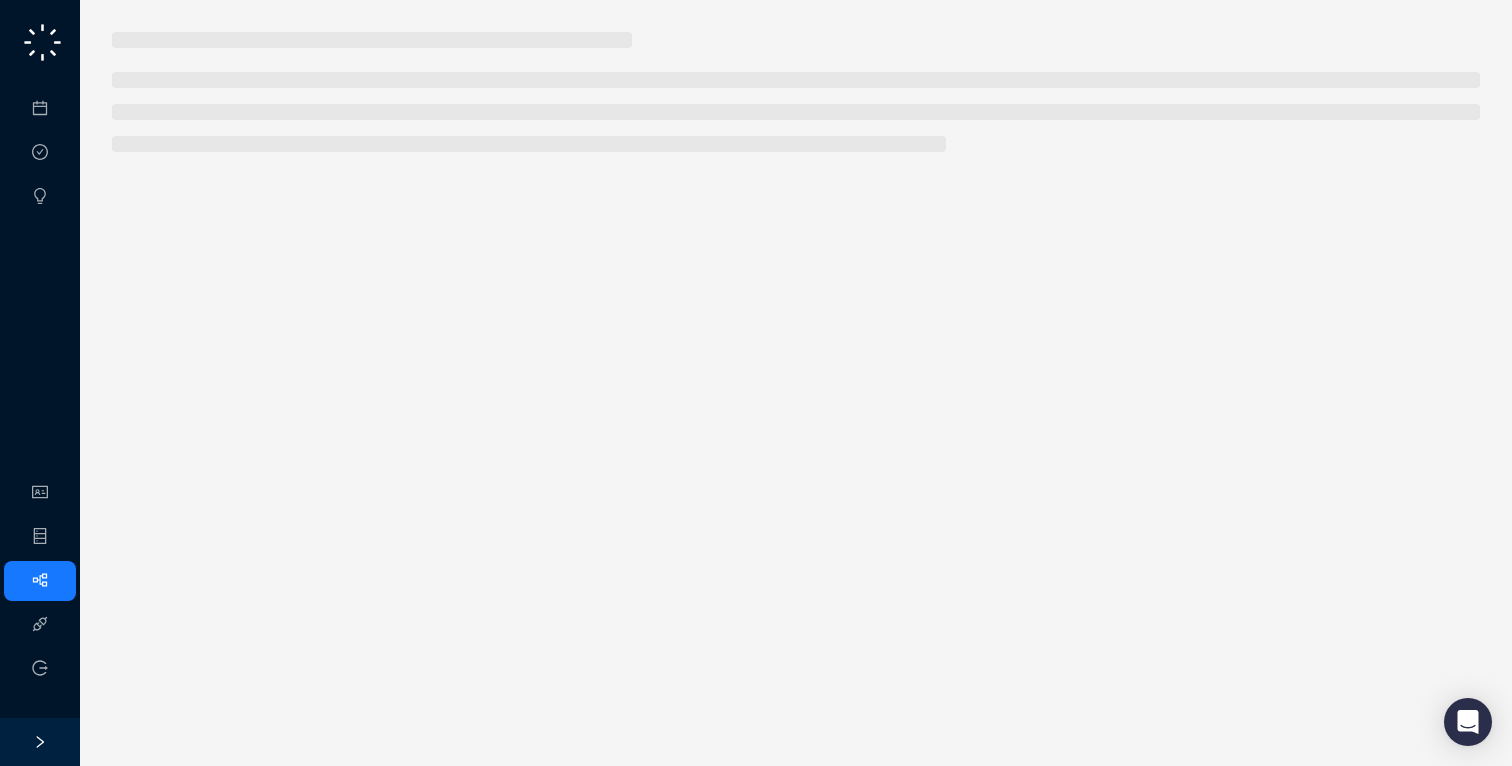 scroll, scrollTop: 0, scrollLeft: 0, axis: both 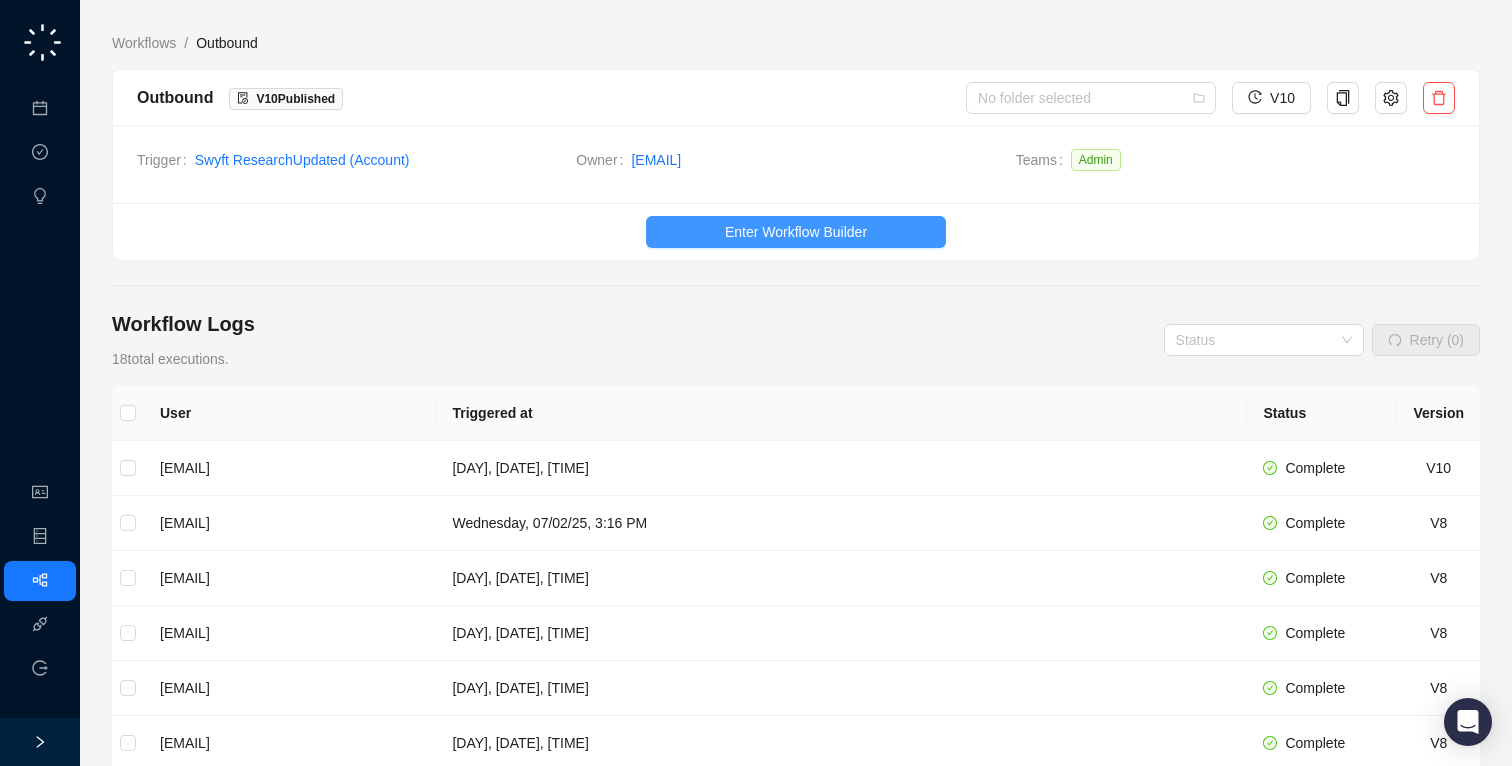 click on "Enter Workflow Builder" at bounding box center [796, 232] 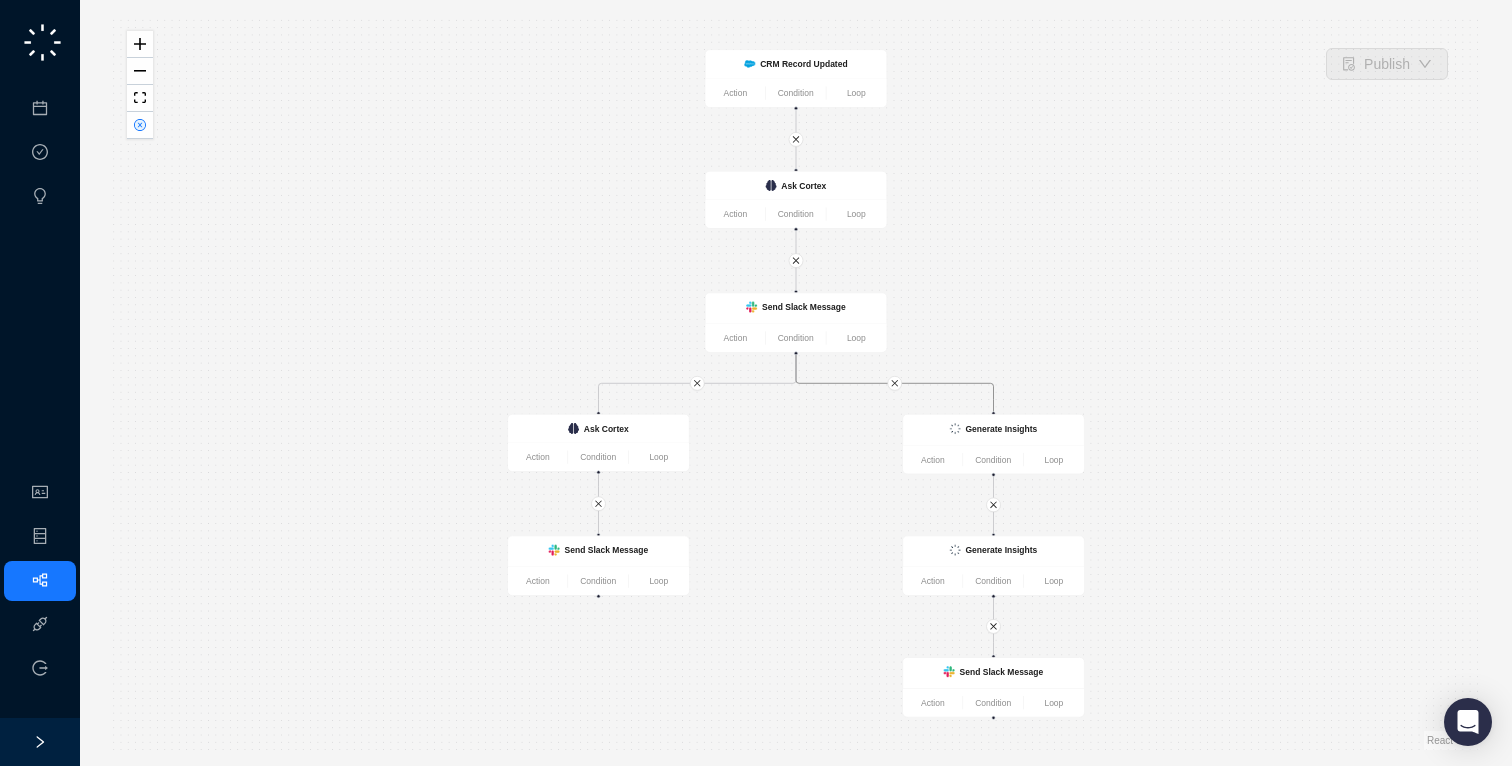 click at bounding box center (895, 383) 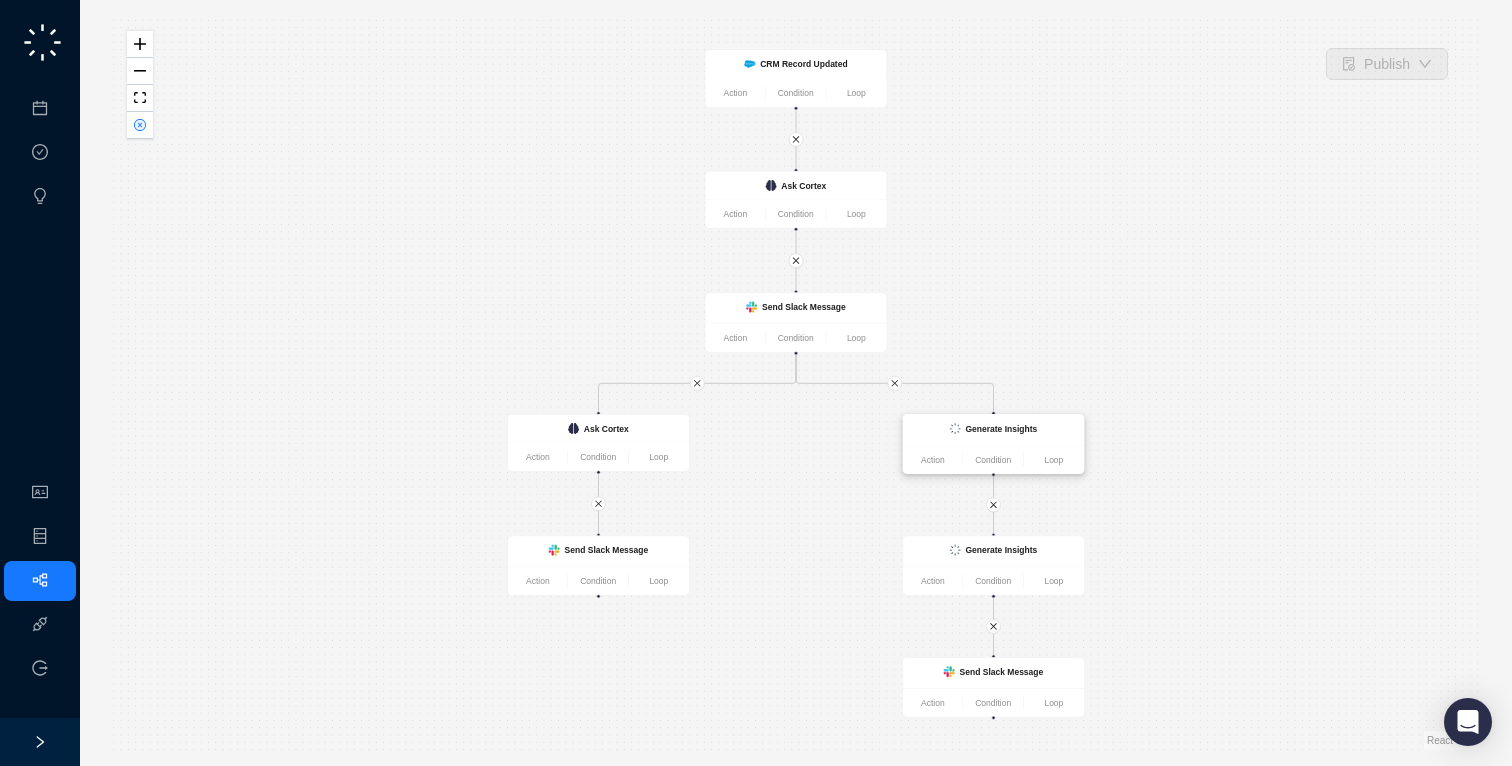 click on "Generate Insights" at bounding box center [1001, 429] 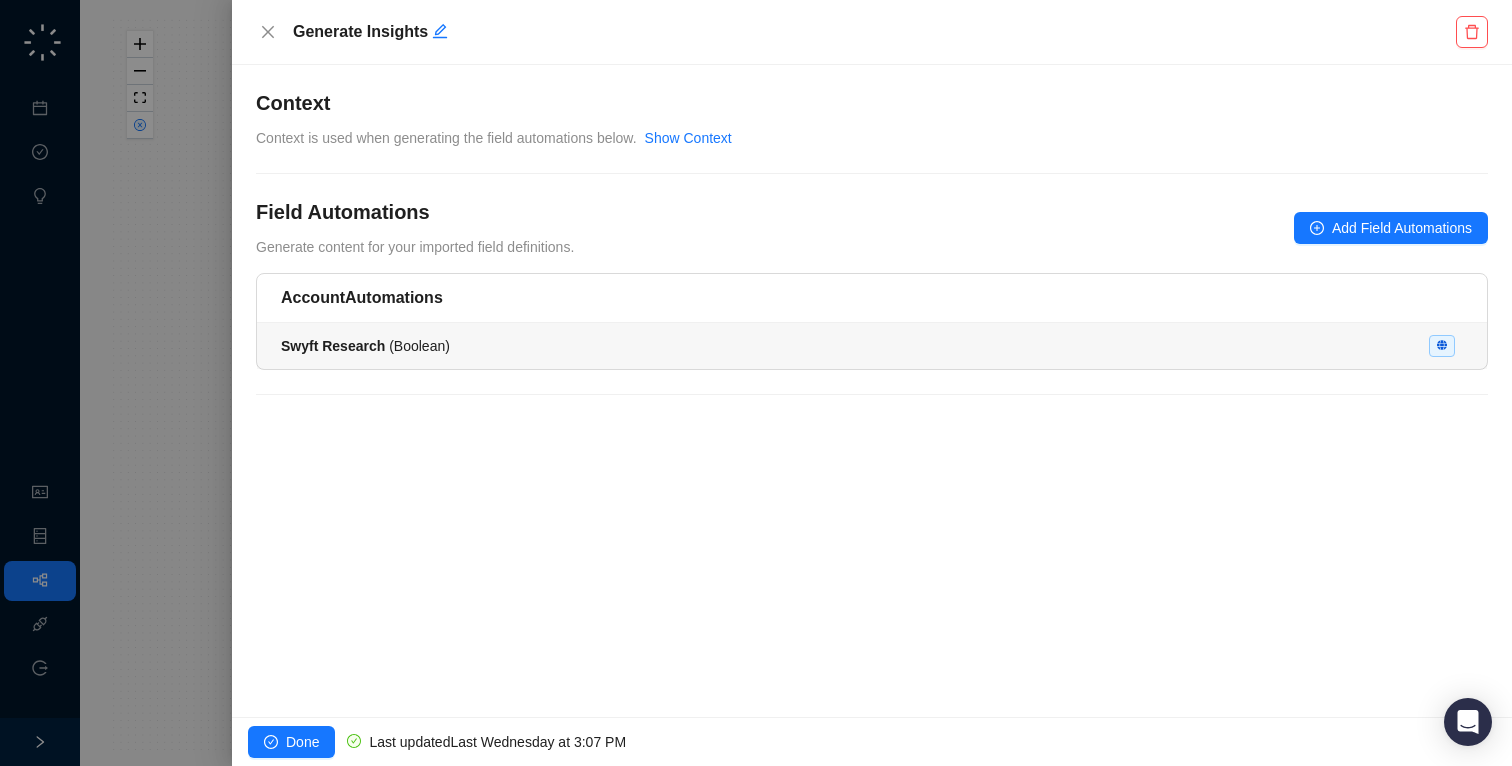 click on "Swyft Research   ( Boolean )" at bounding box center (872, 346) 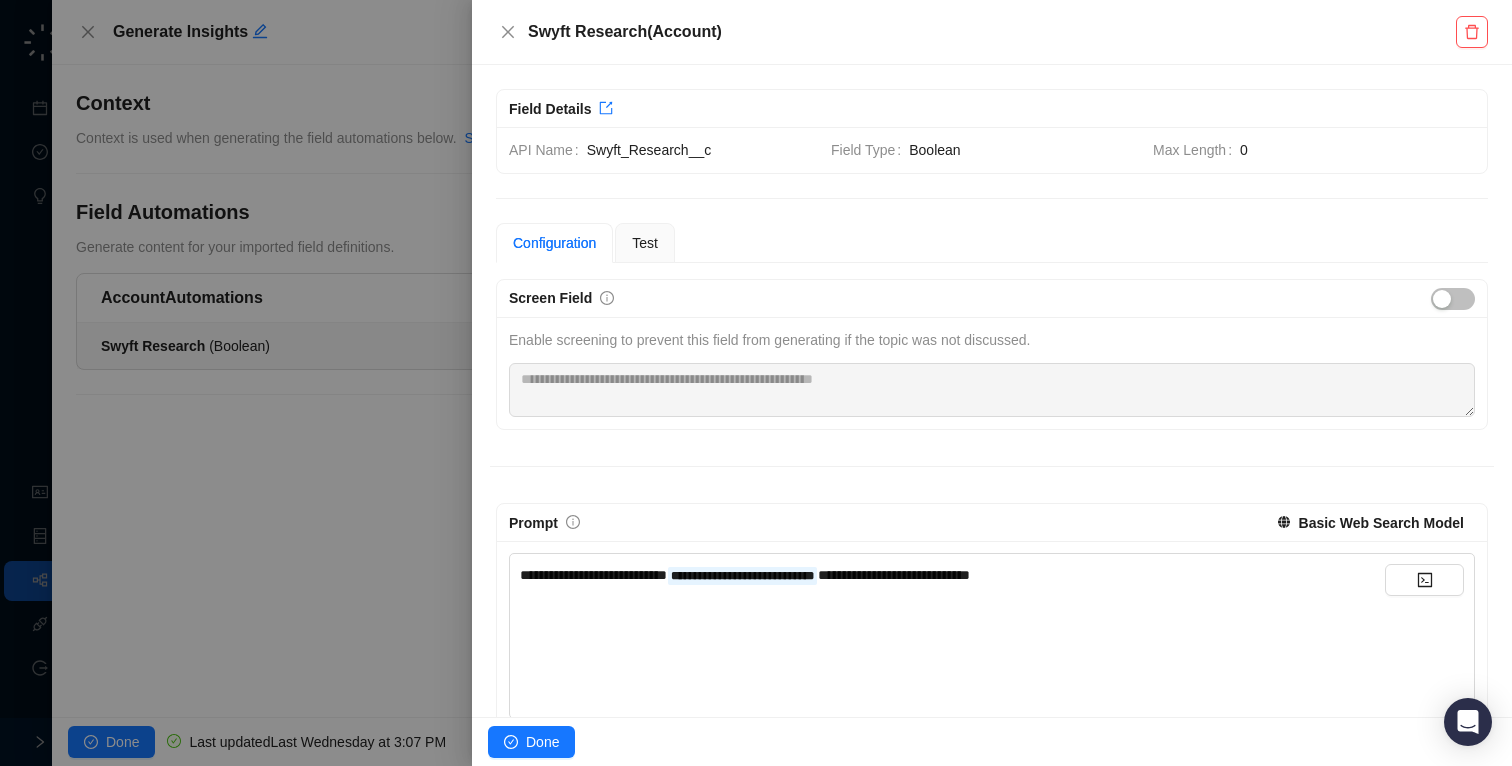 scroll, scrollTop: 39, scrollLeft: 0, axis: vertical 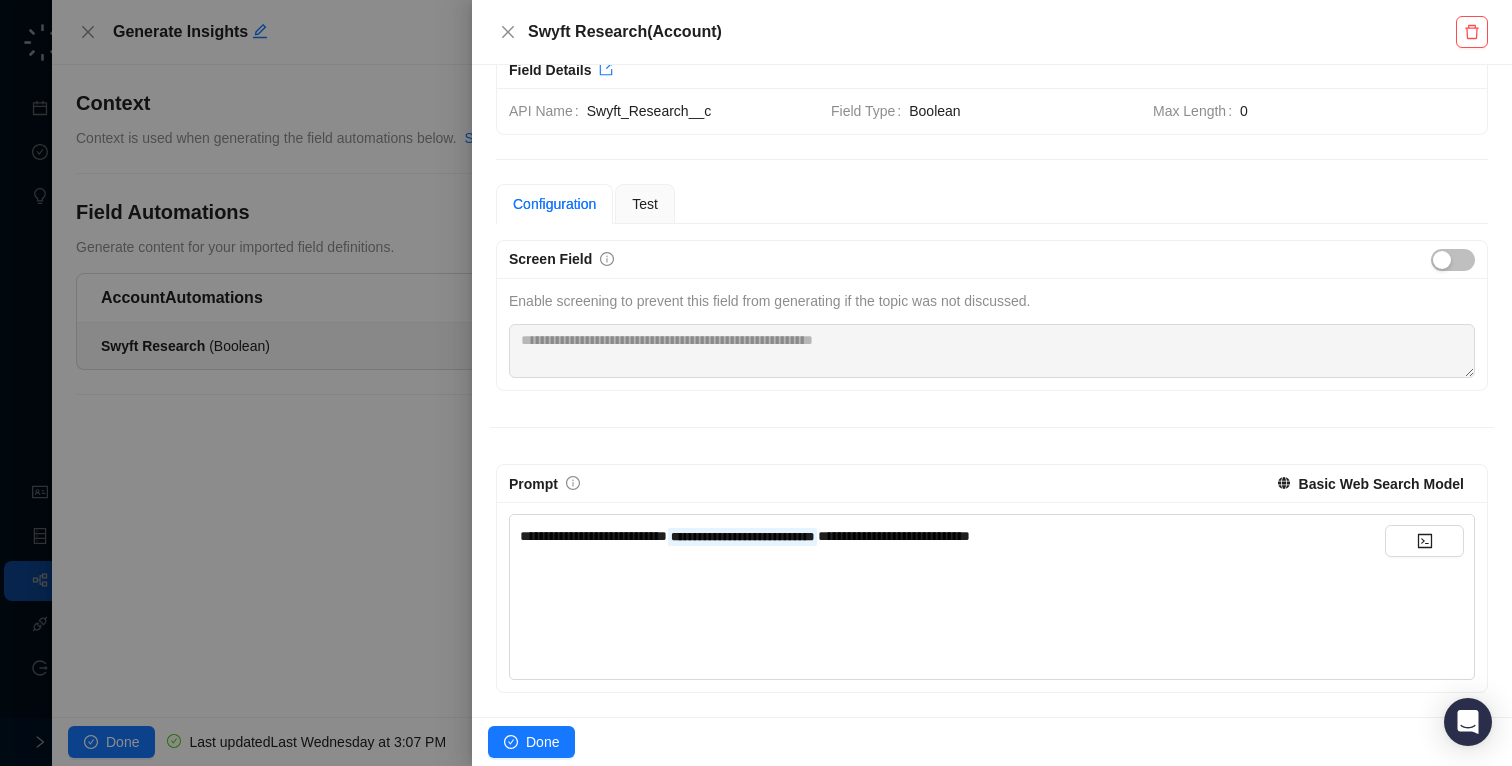click at bounding box center [756, 383] 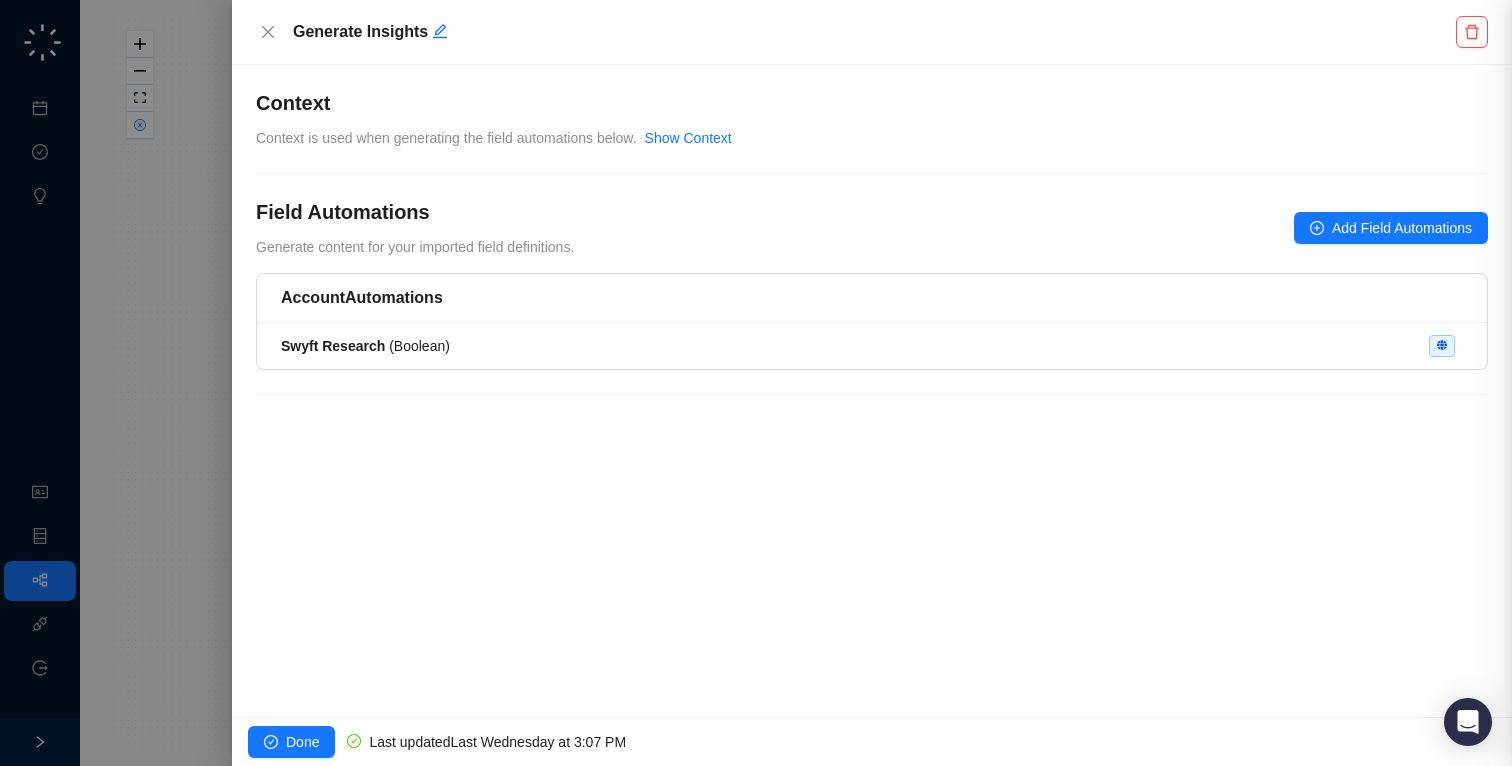 scroll, scrollTop: 0, scrollLeft: 0, axis: both 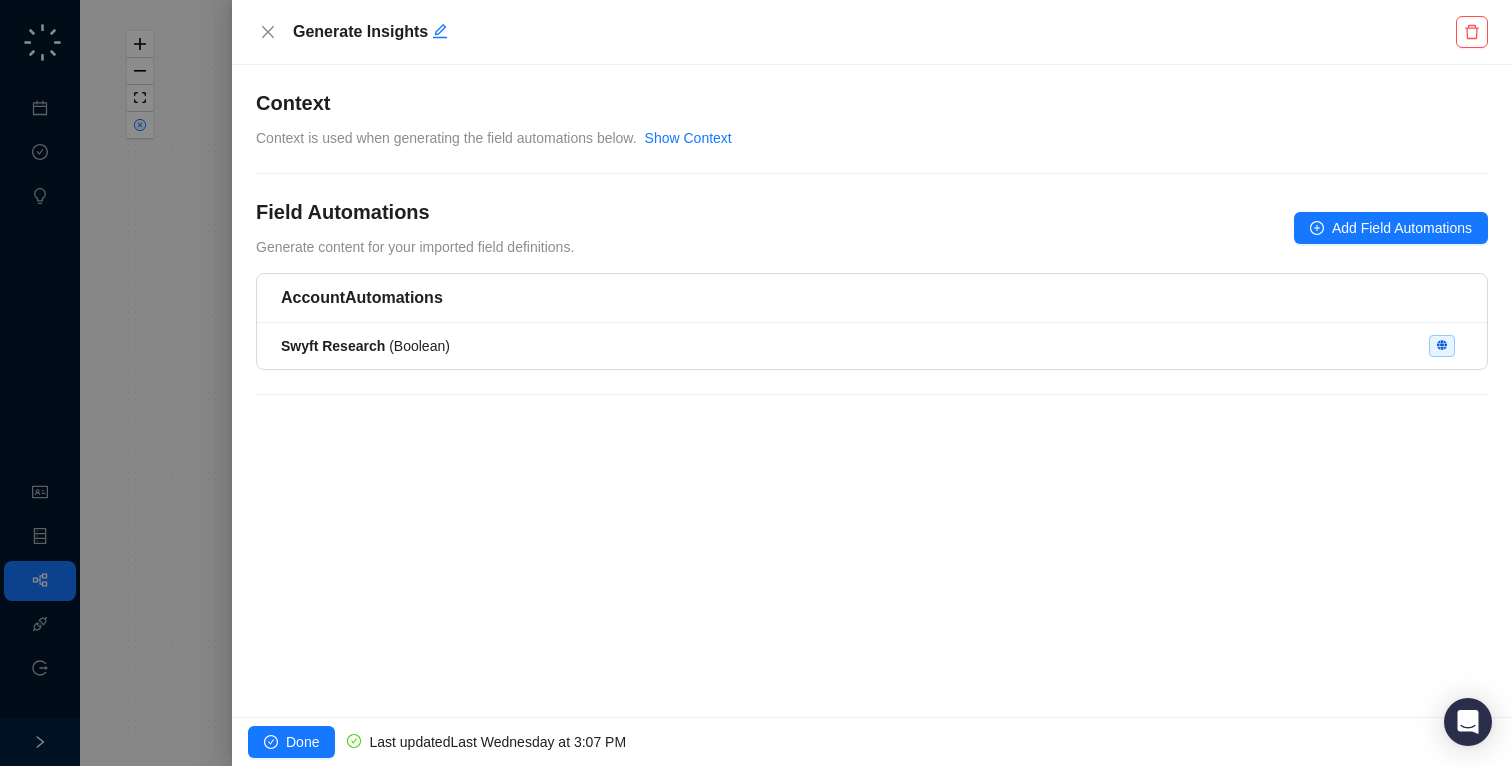 click at bounding box center [756, 383] 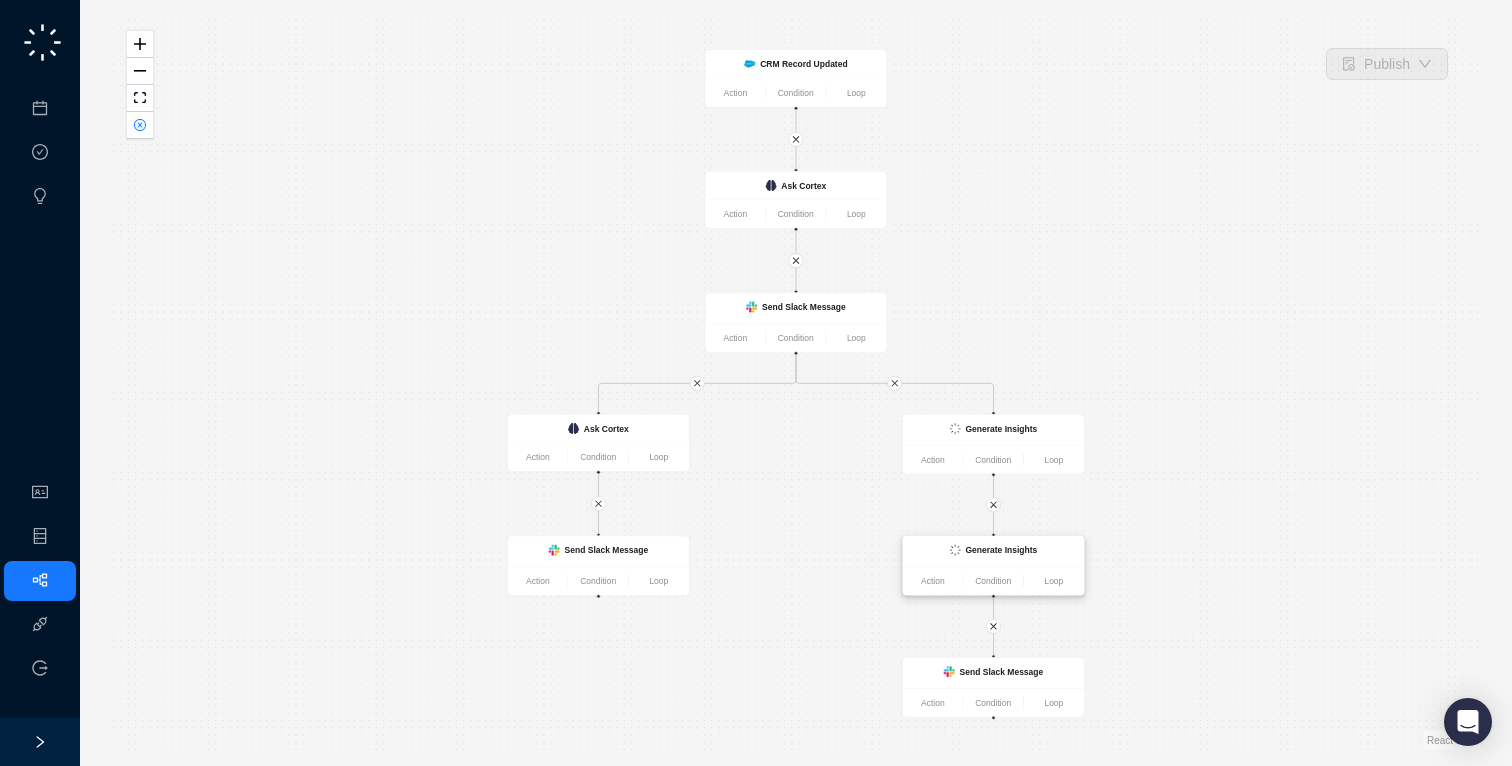click on "Generate Insights" at bounding box center (1001, 550) 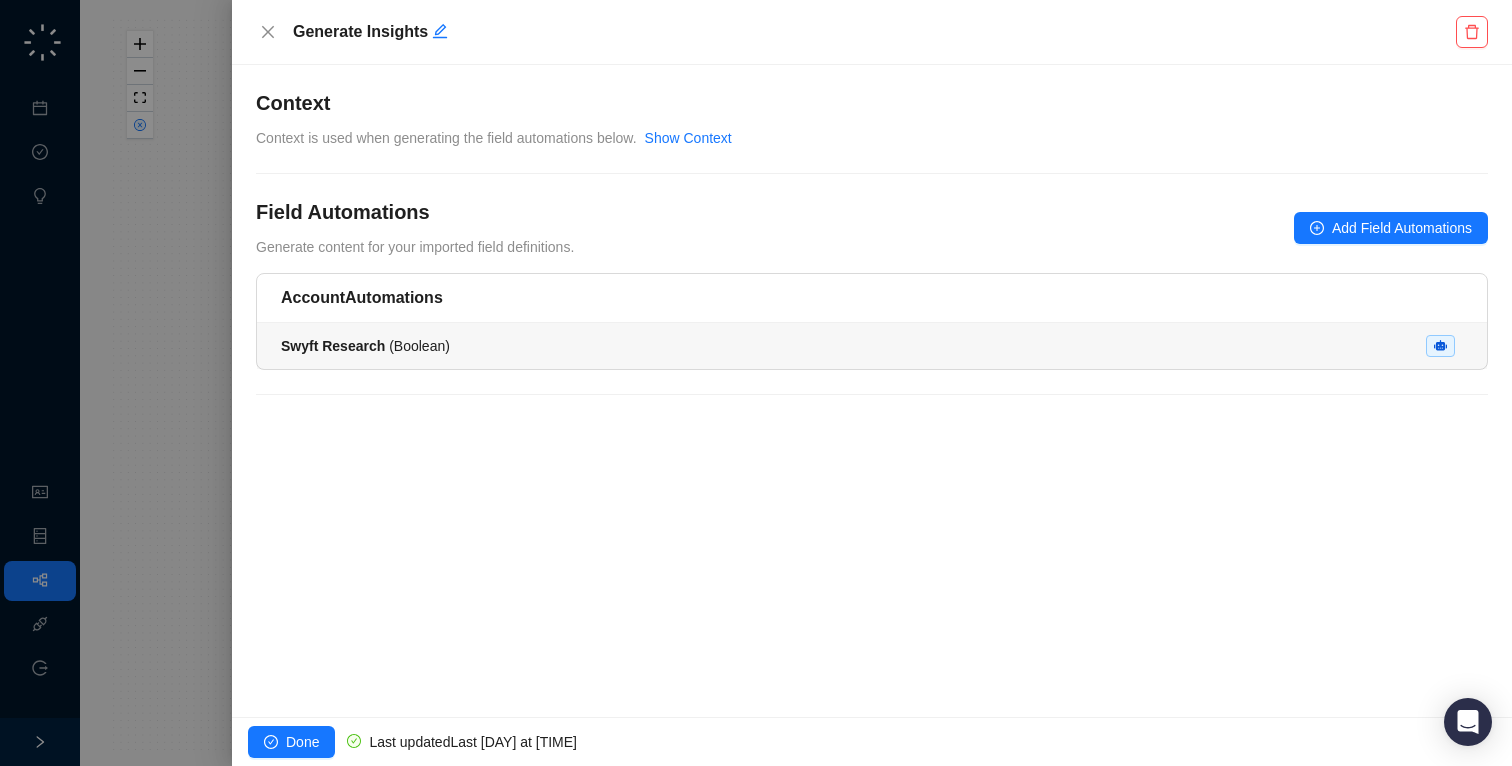 click on "Swyft Research   ( Boolean )" at bounding box center [872, 346] 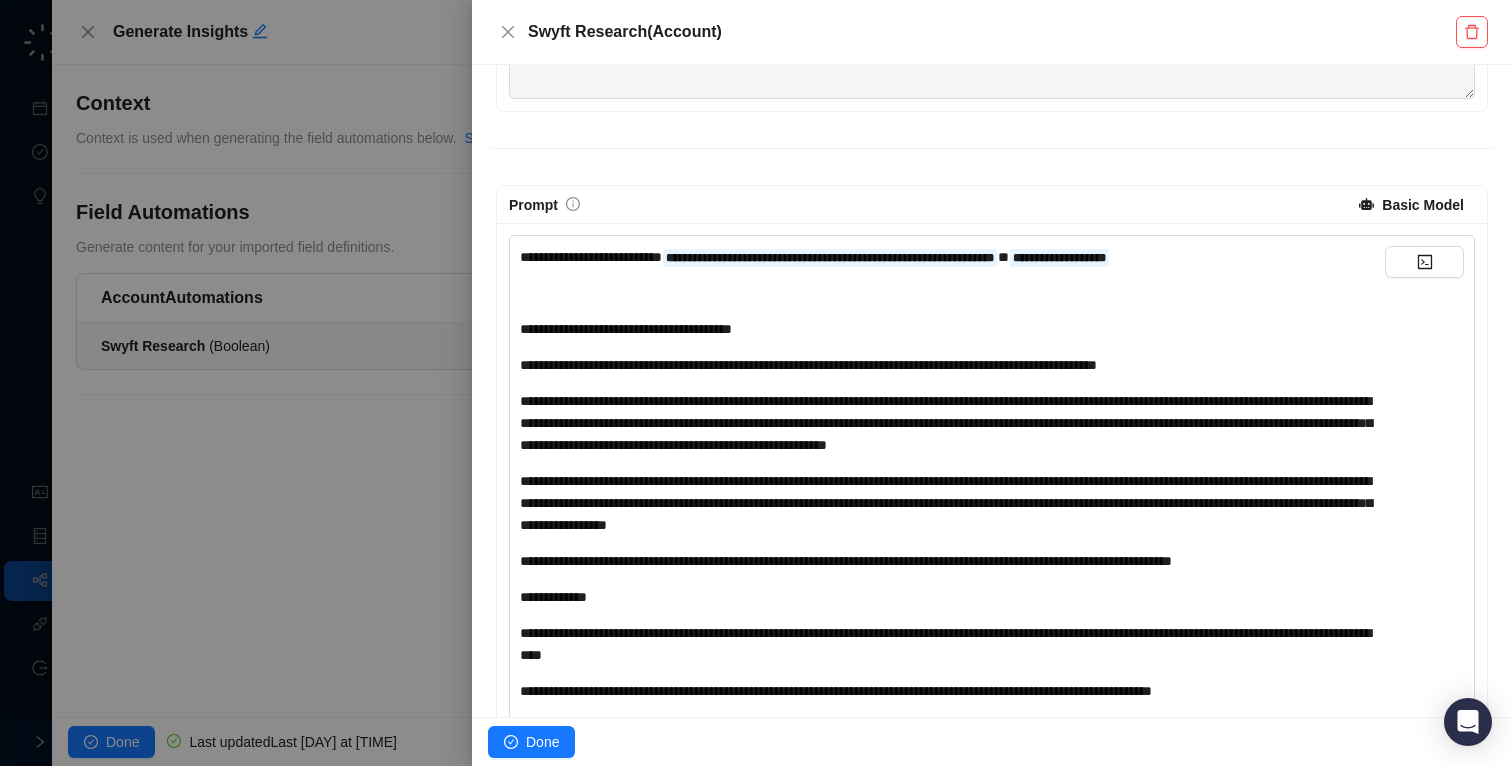 scroll, scrollTop: 365, scrollLeft: 0, axis: vertical 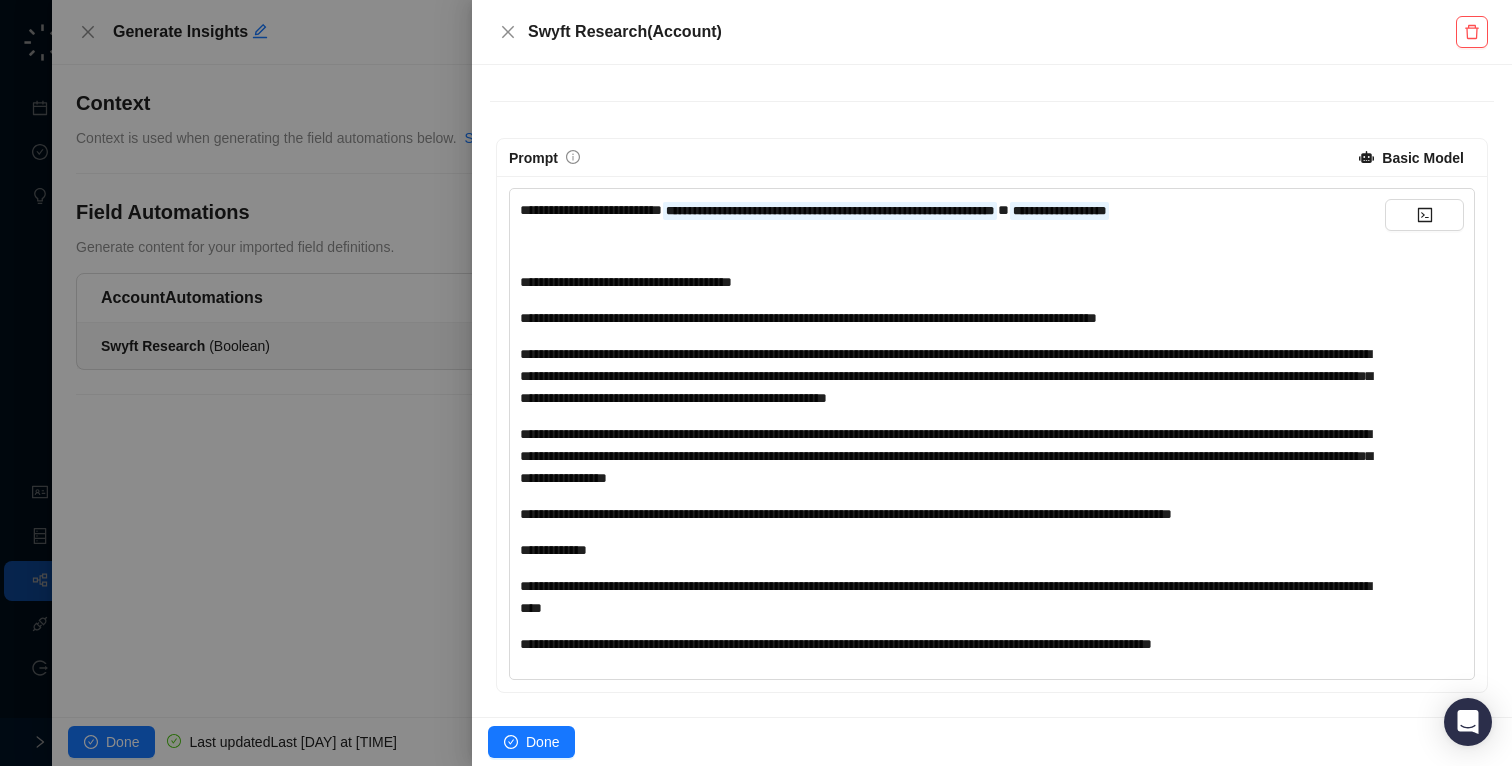 click at bounding box center (756, 383) 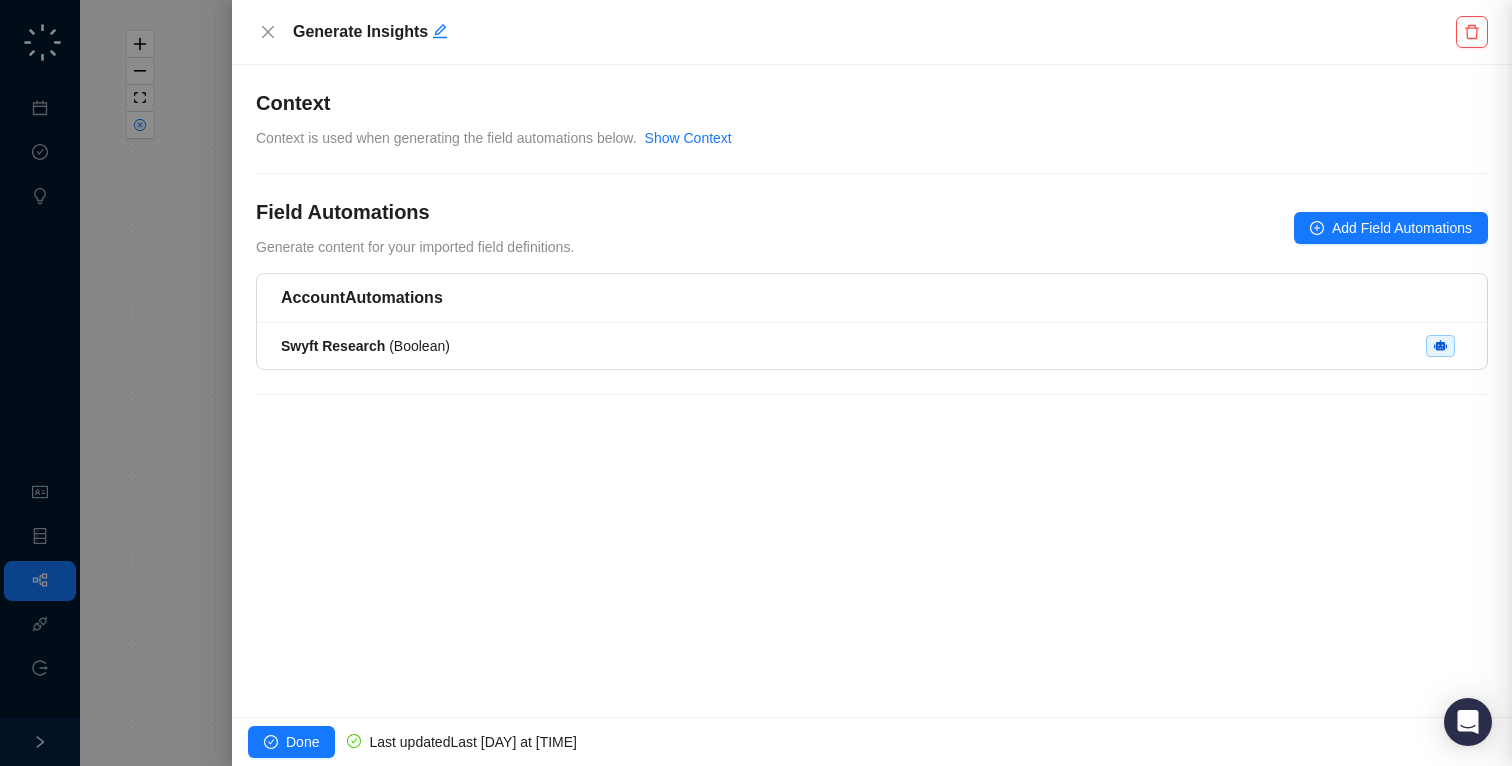 scroll, scrollTop: 0, scrollLeft: 0, axis: both 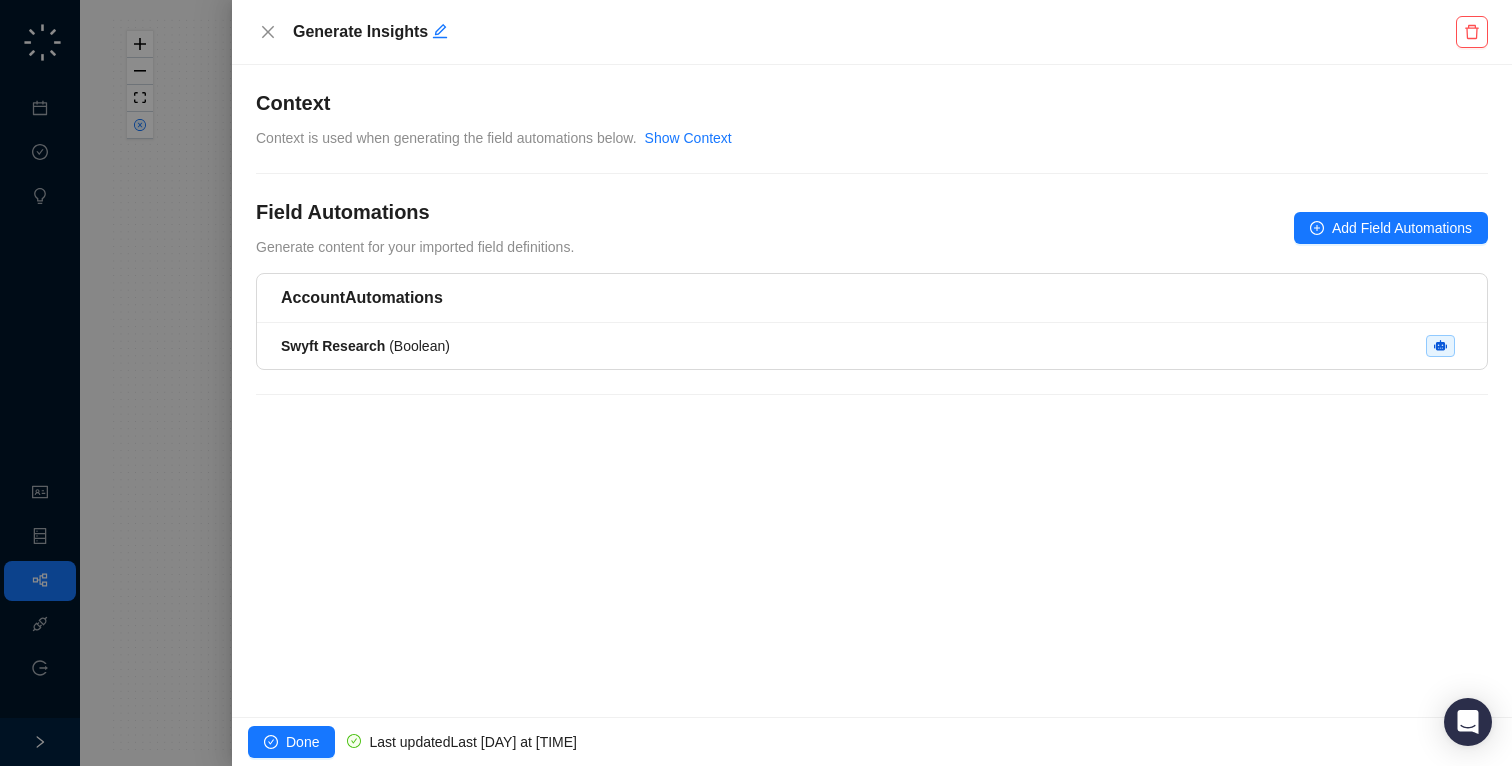 click at bounding box center [756, 383] 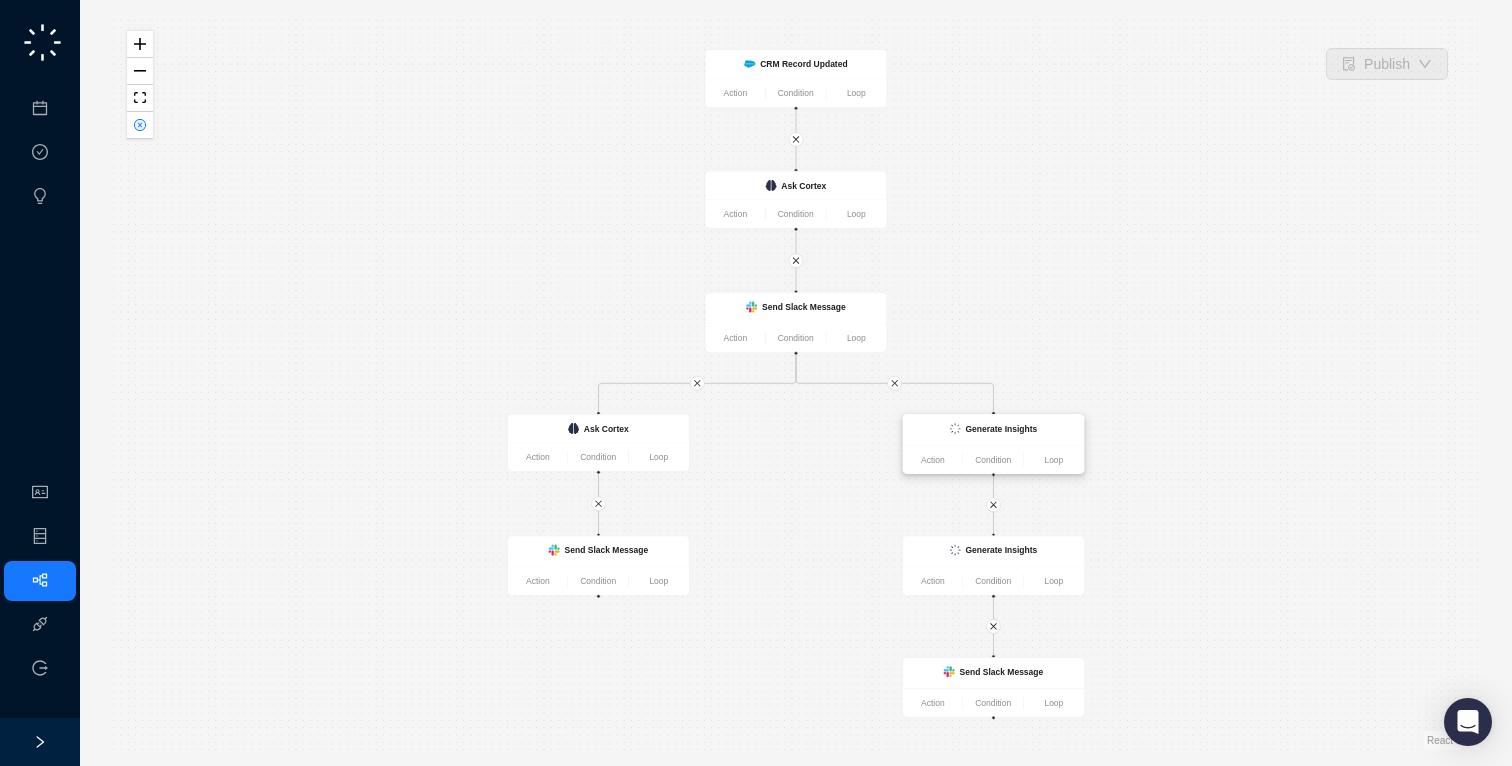click on "Generate Insights" at bounding box center [994, 428] 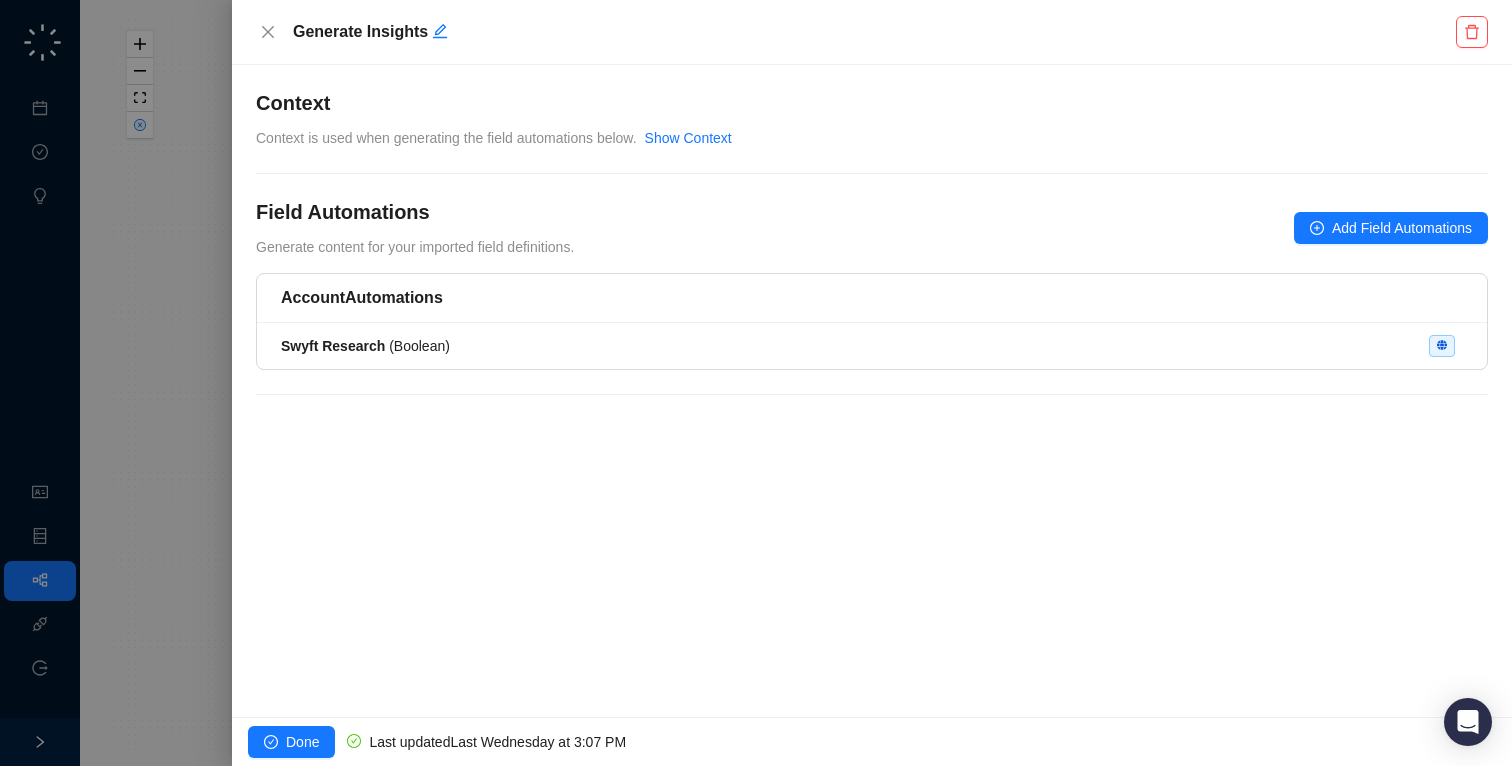 click at bounding box center [756, 383] 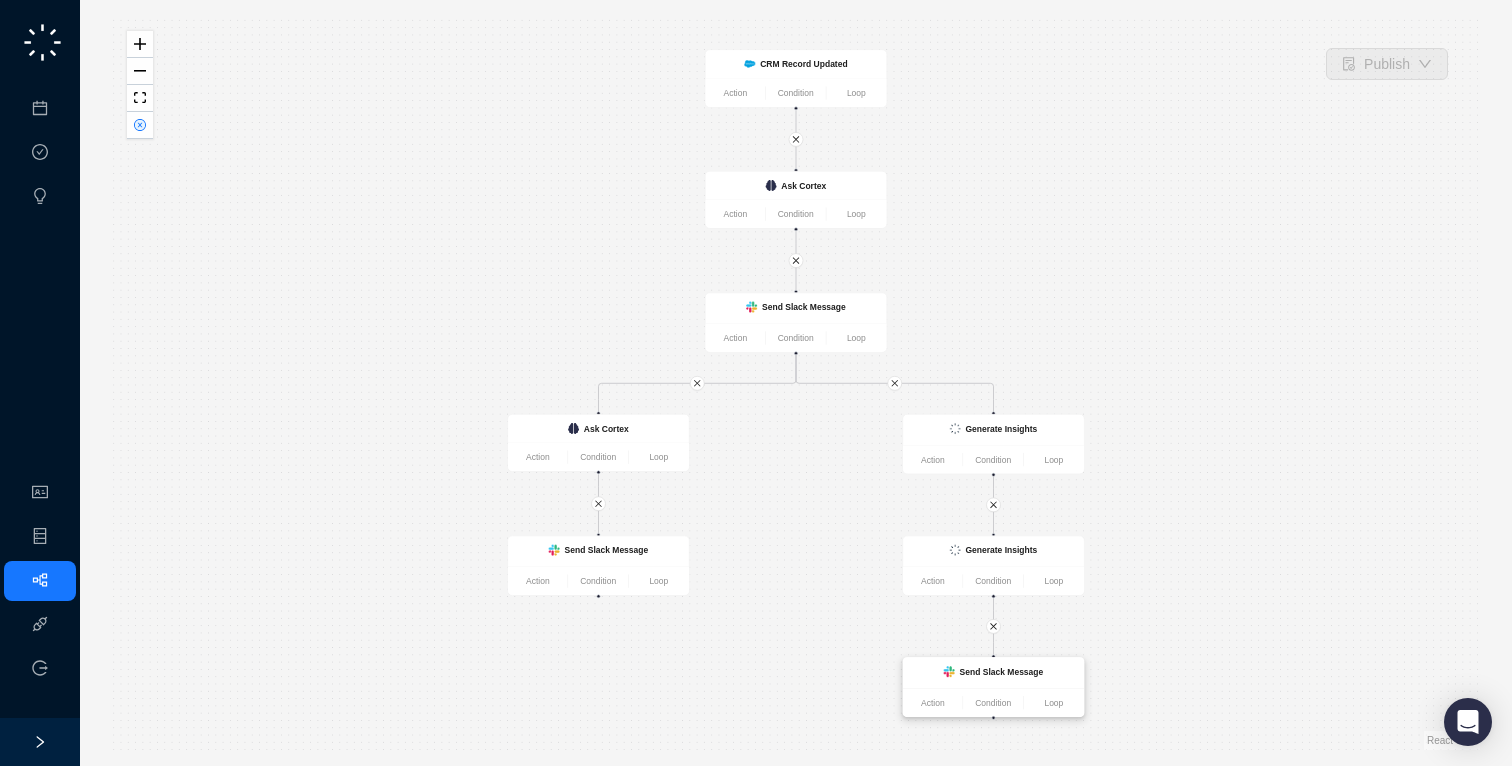 click on "Send Slack Message" at bounding box center (993, 673) 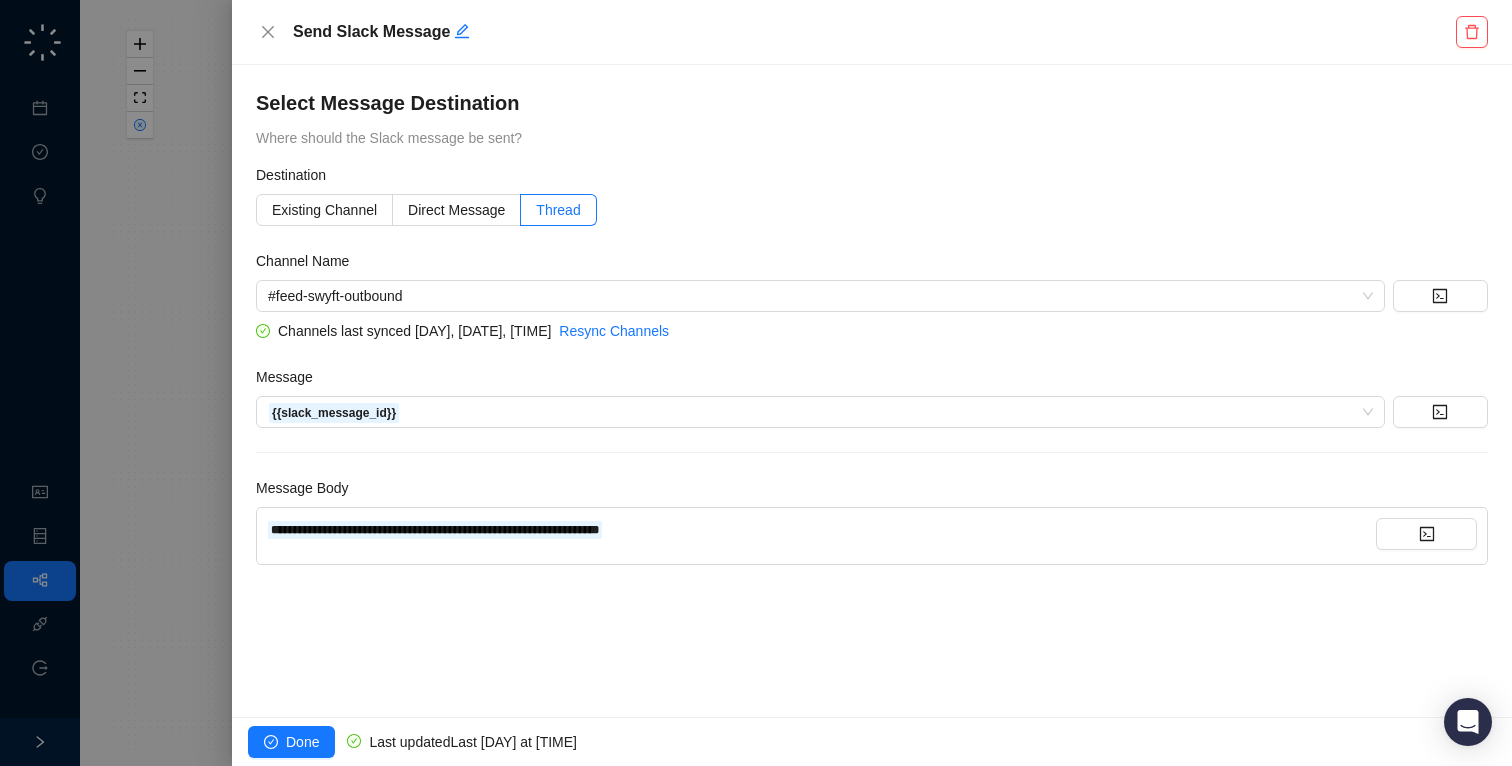 click at bounding box center (756, 383) 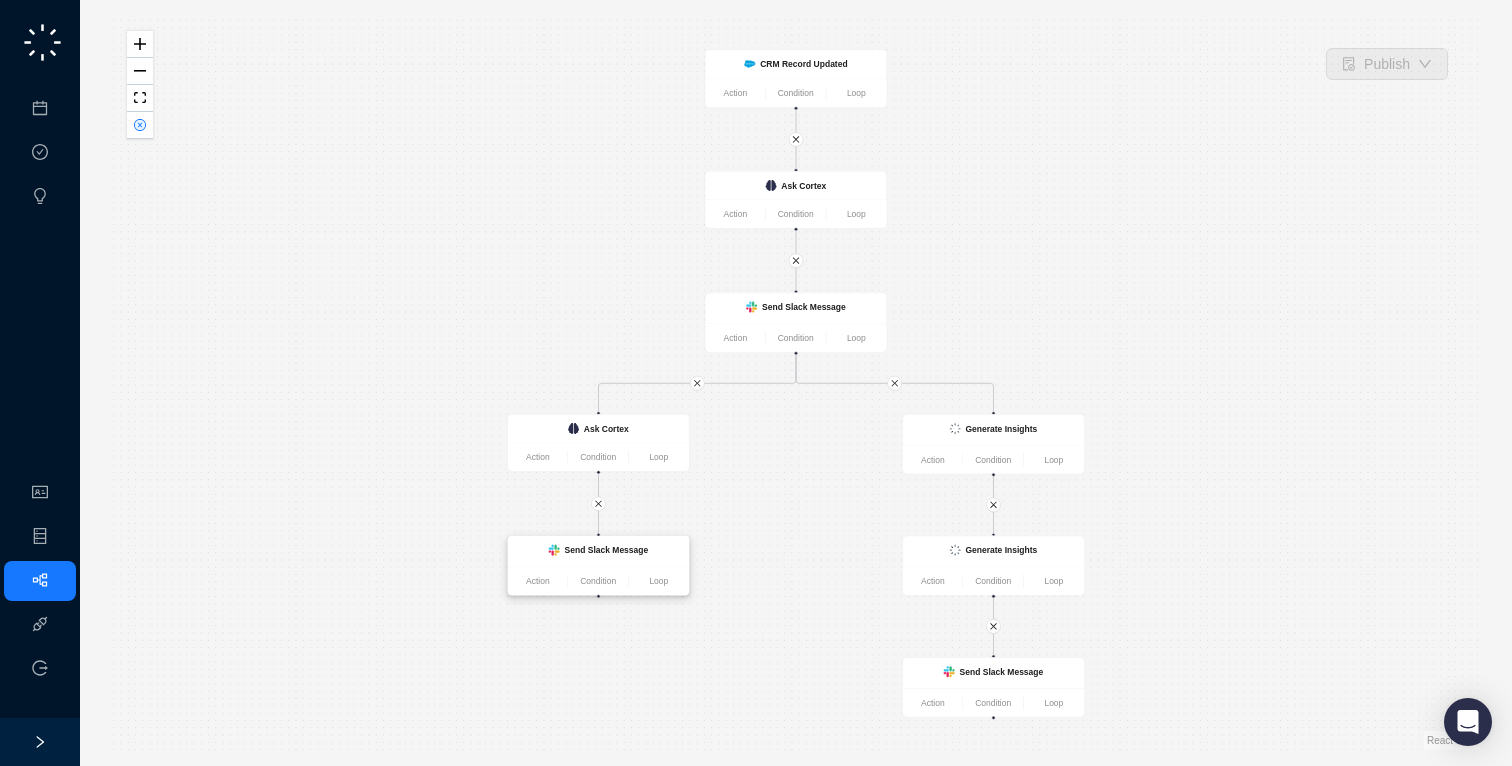 click on "Send Slack Message" at bounding box center [607, 550] 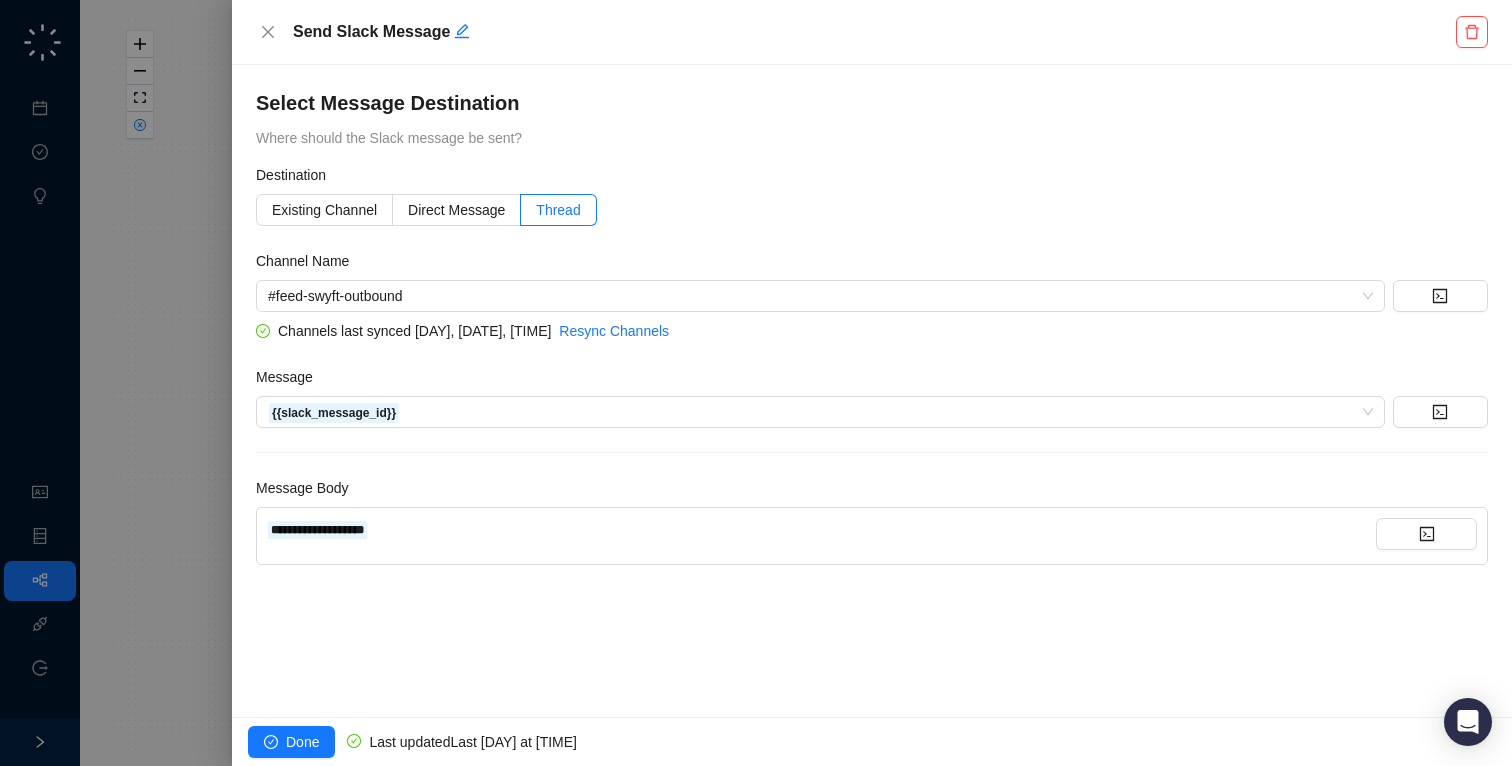 click at bounding box center [756, 383] 